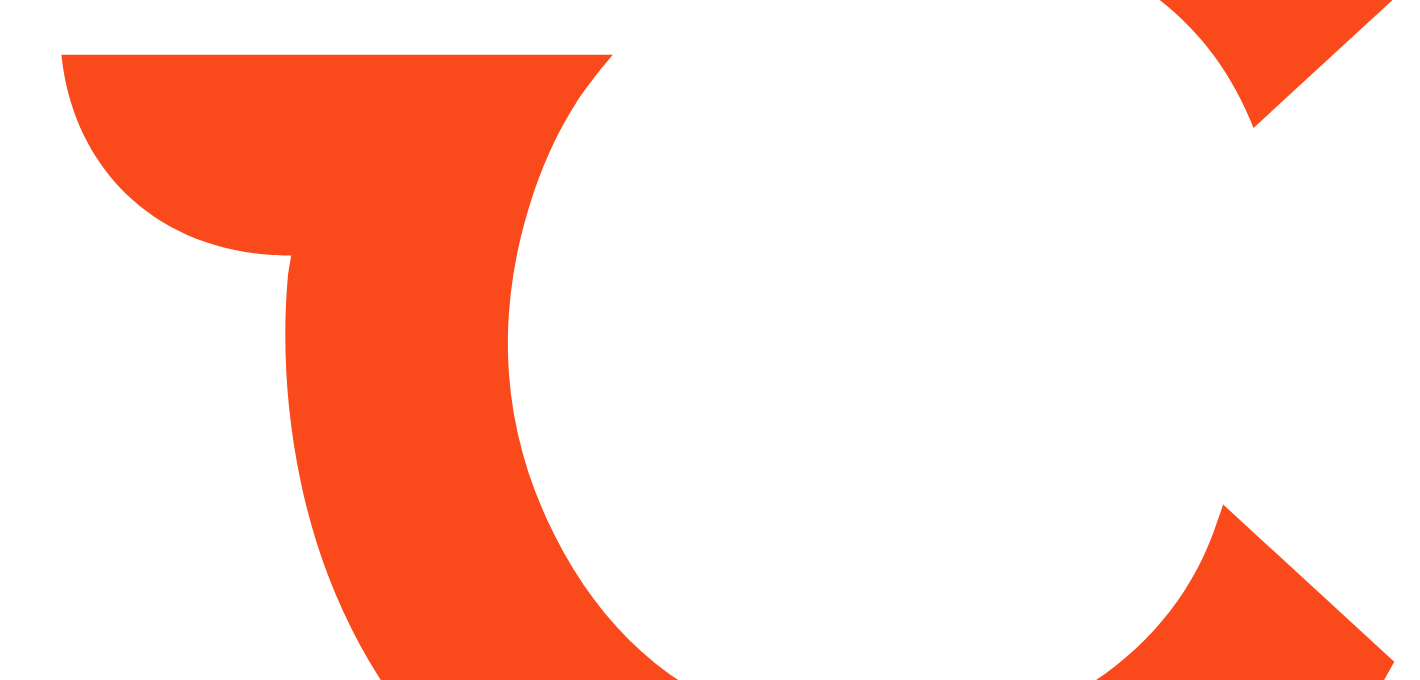 scroll, scrollTop: 0, scrollLeft: 0, axis: both 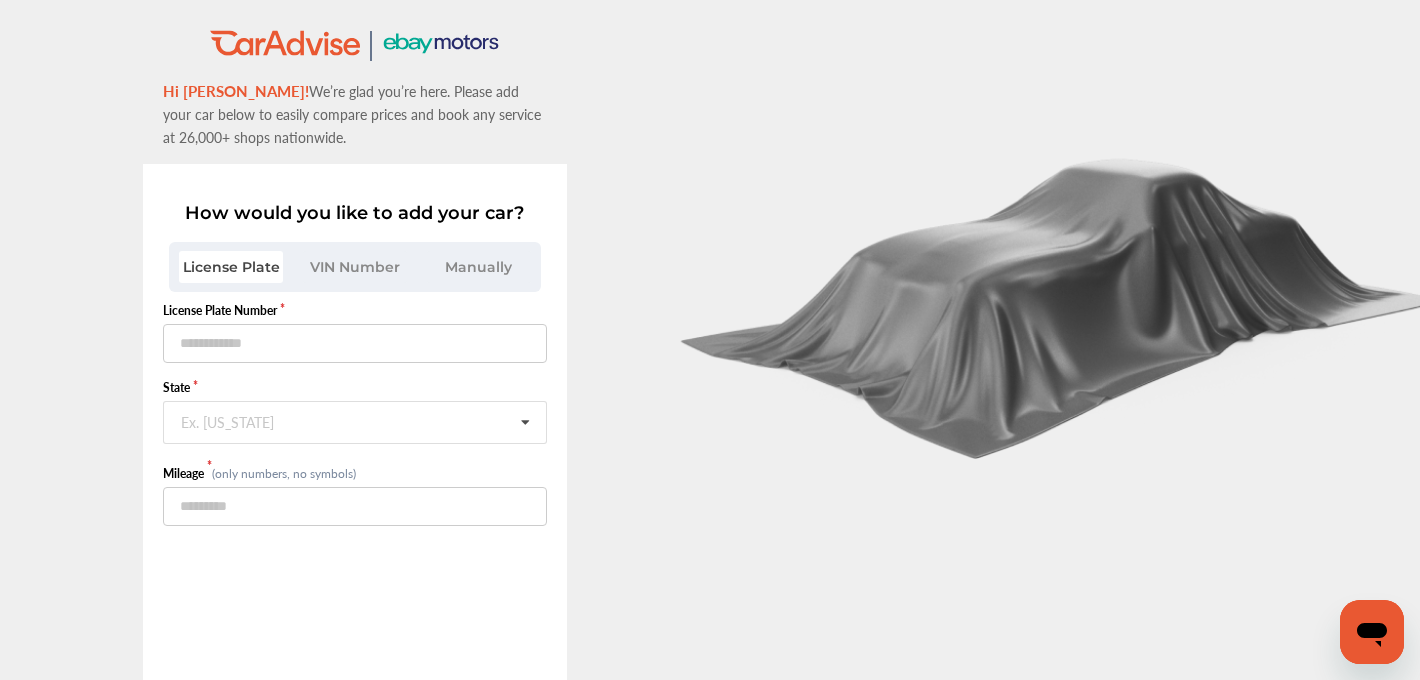 click on "VIN Number" at bounding box center (355, 267) 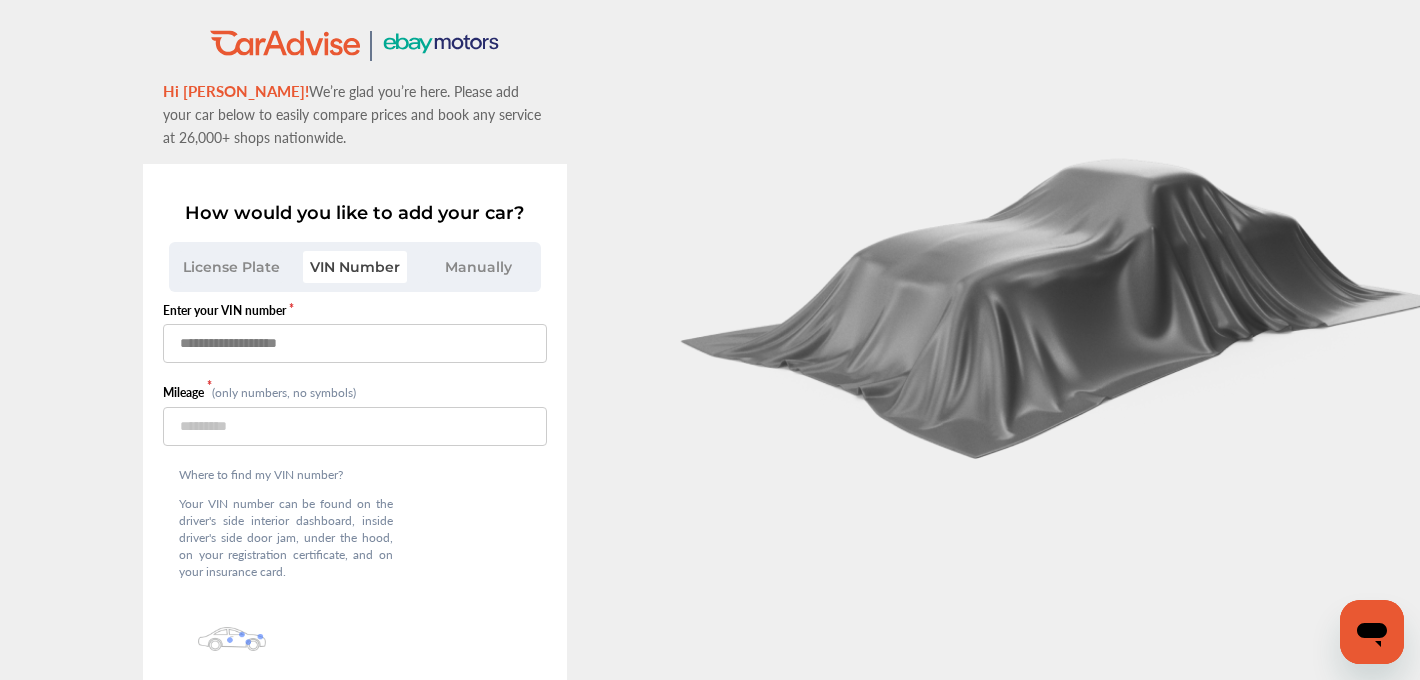 click at bounding box center [354, 343] 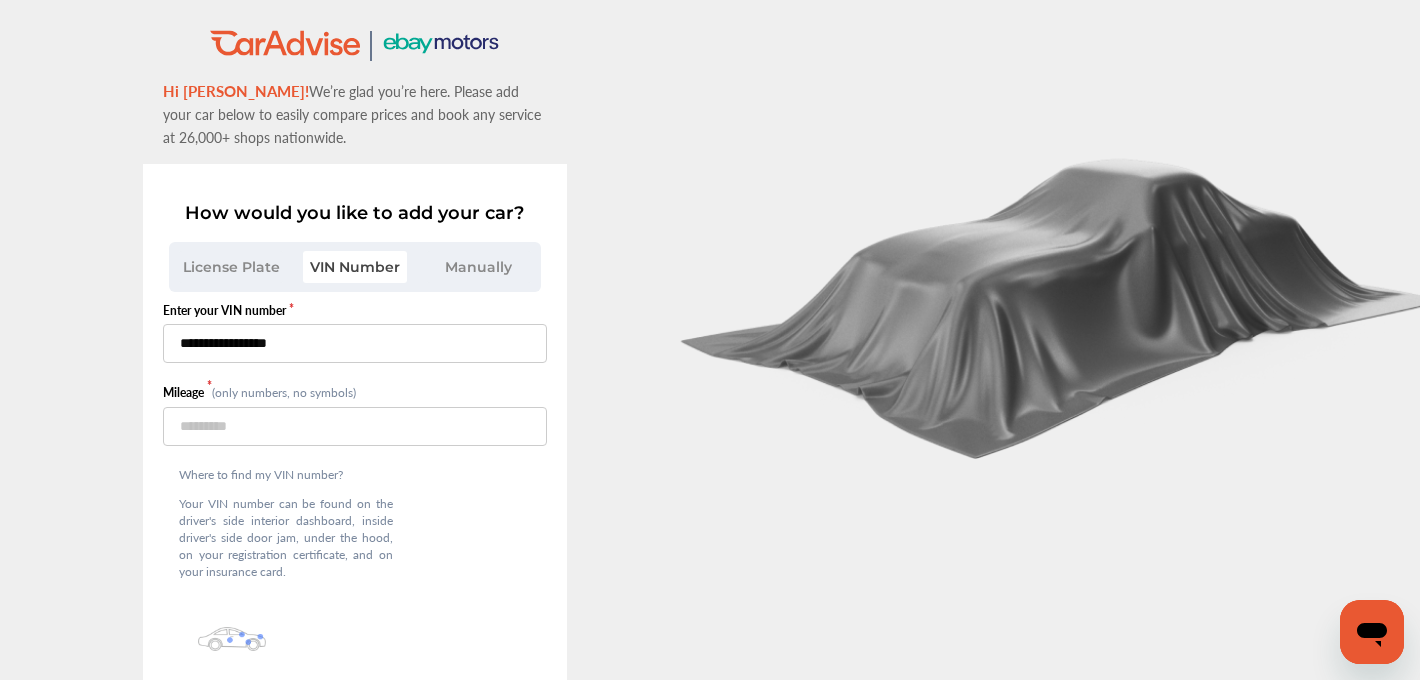 type on "**********" 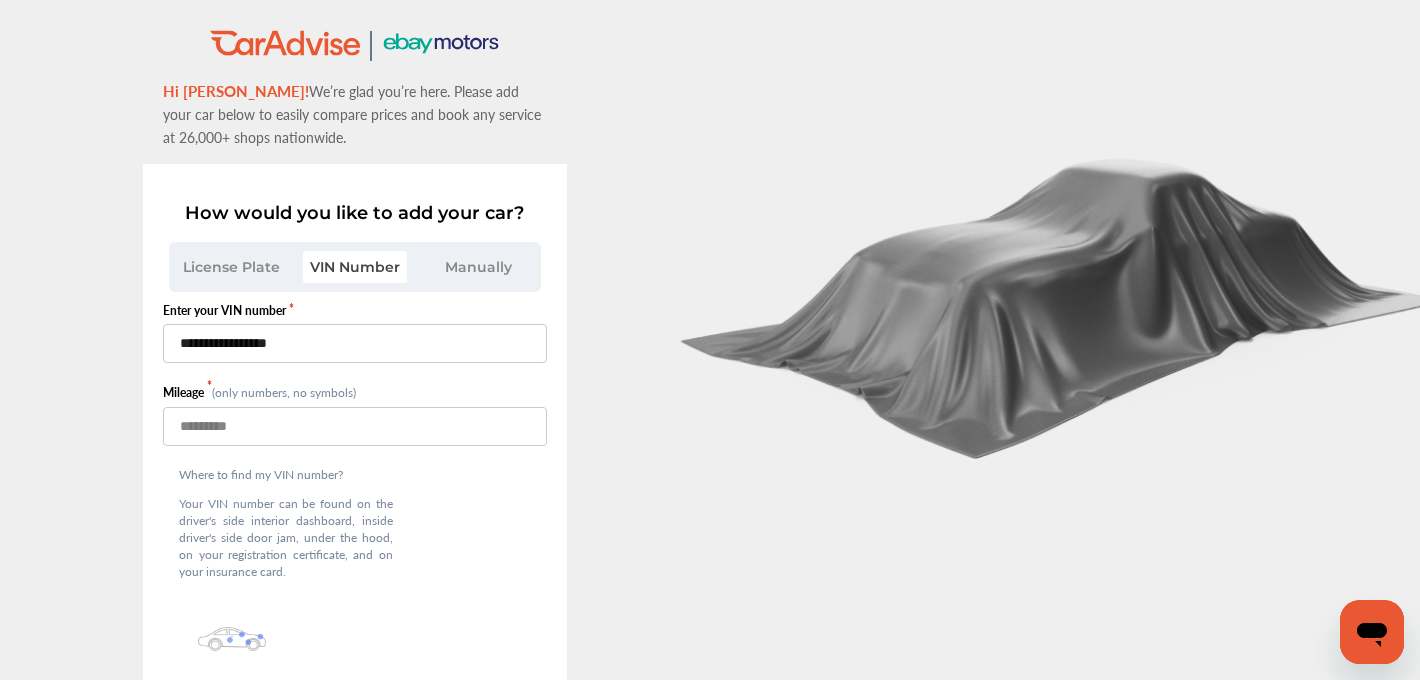 click at bounding box center (354, 426) 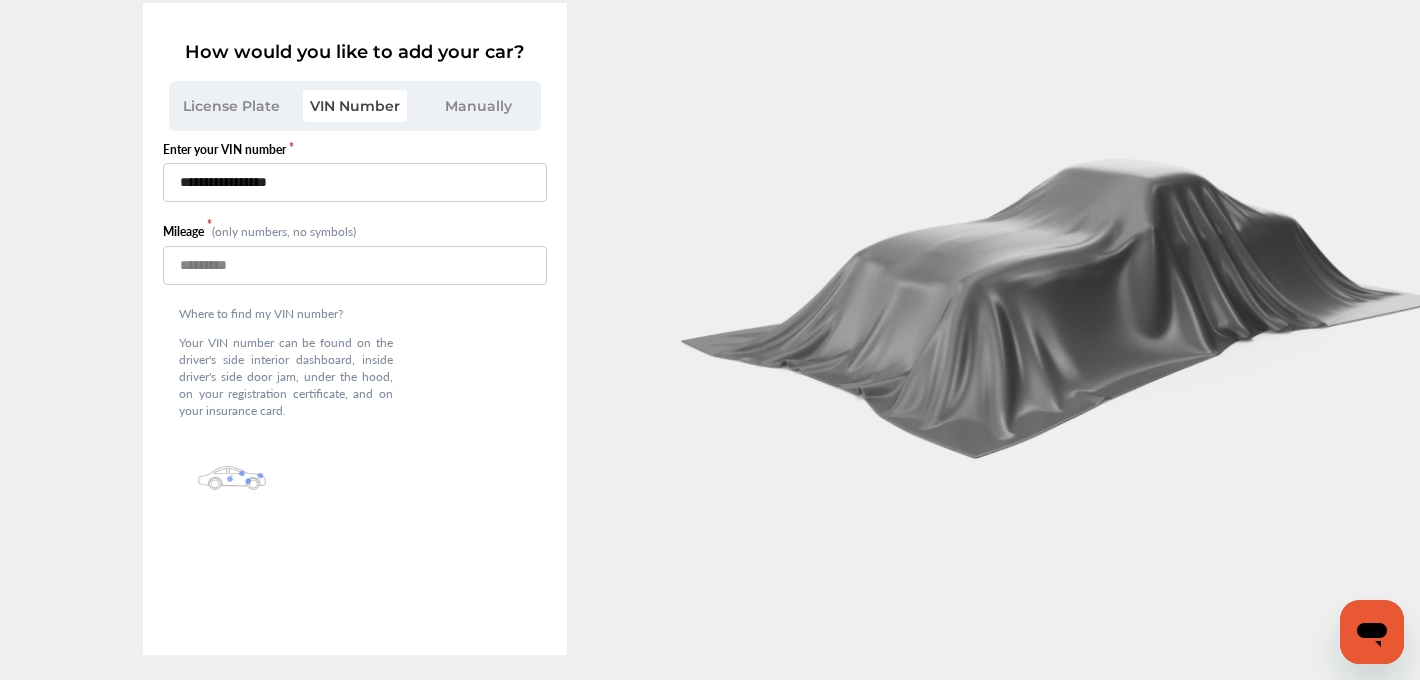 scroll, scrollTop: 136, scrollLeft: 0, axis: vertical 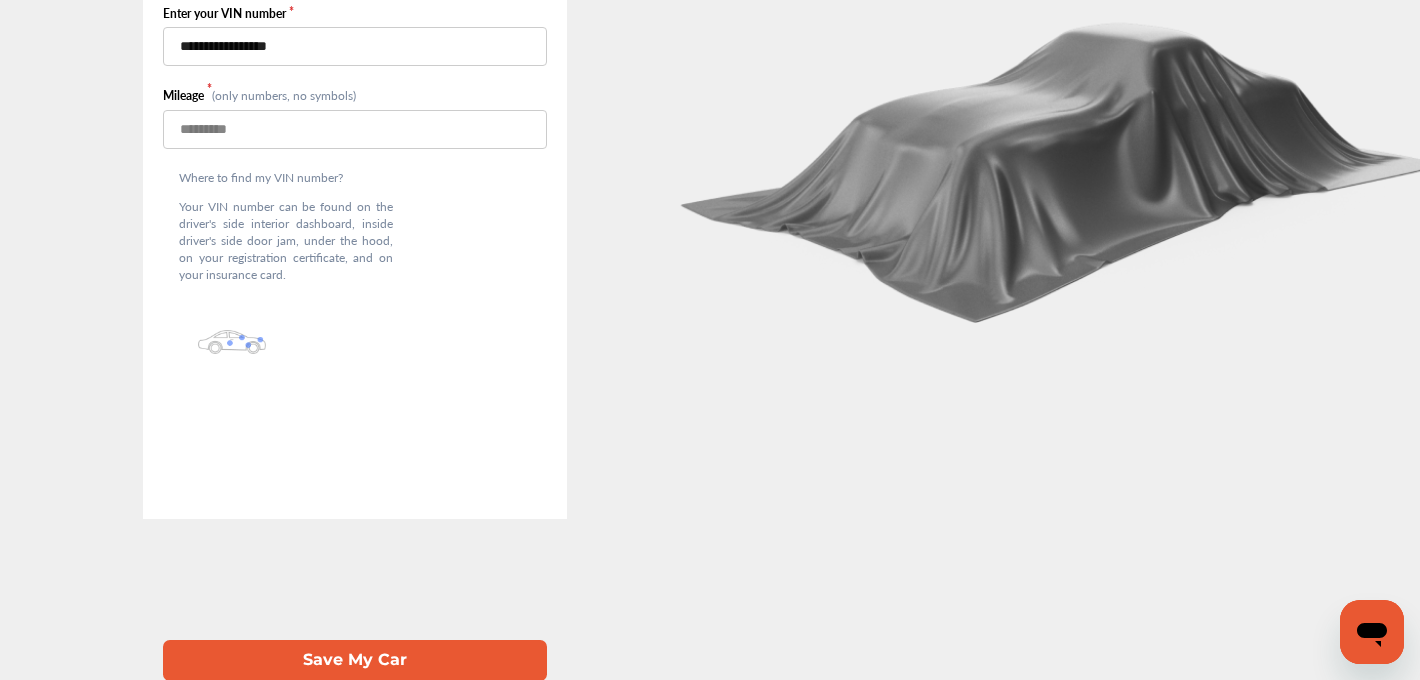type on "*****" 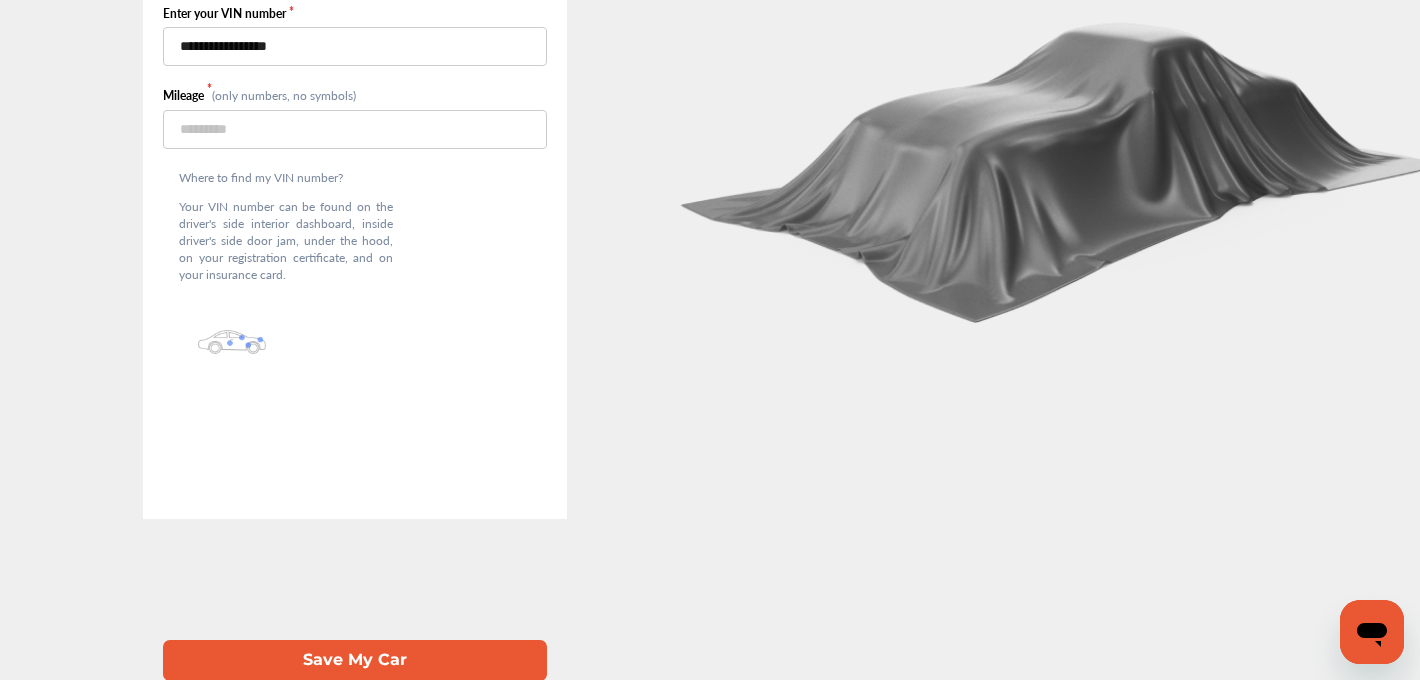 click on "Save My Car" at bounding box center [354, 660] 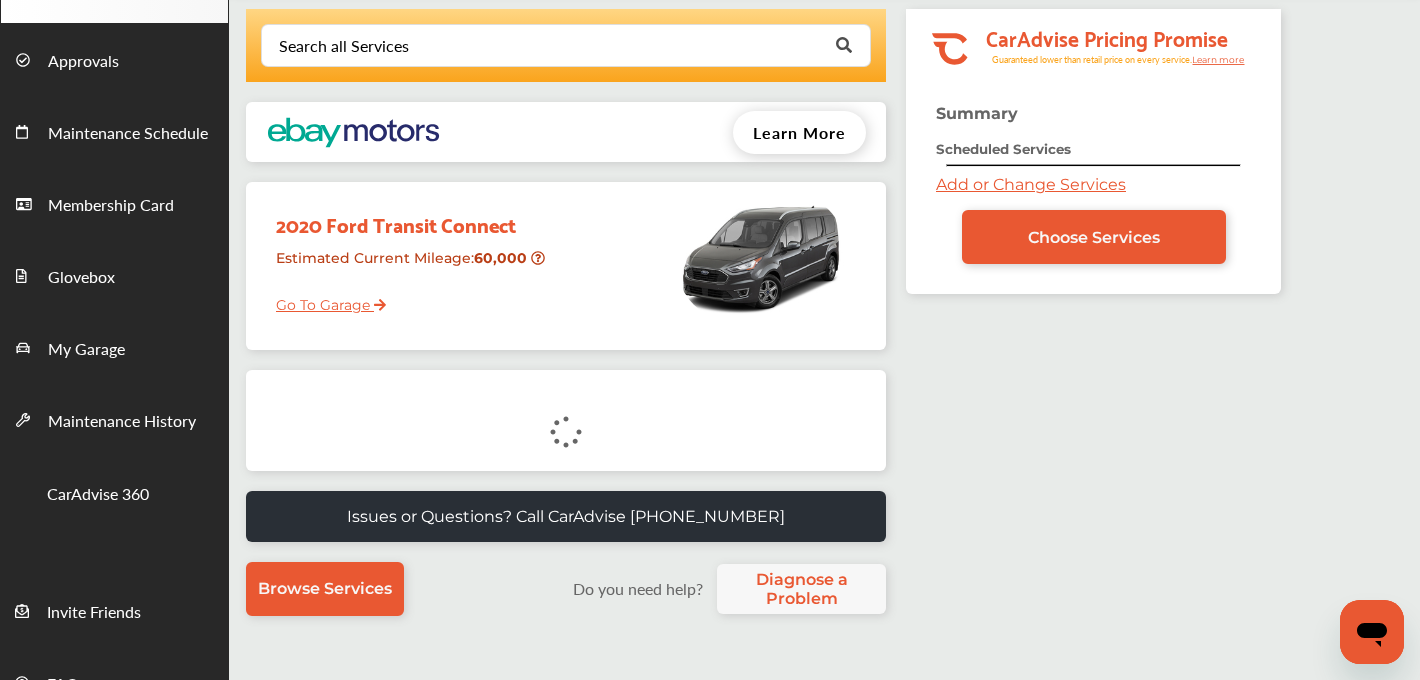 scroll, scrollTop: 0, scrollLeft: 0, axis: both 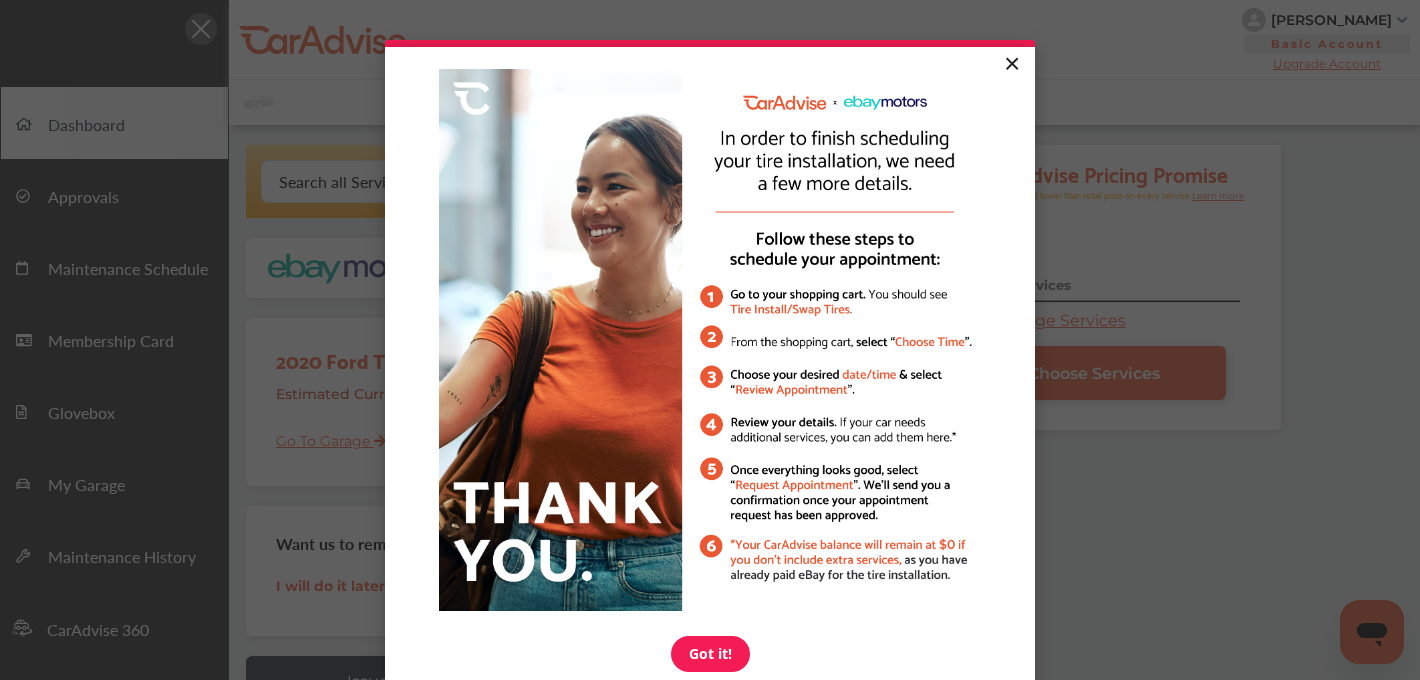 click on "×" at bounding box center [1011, 65] 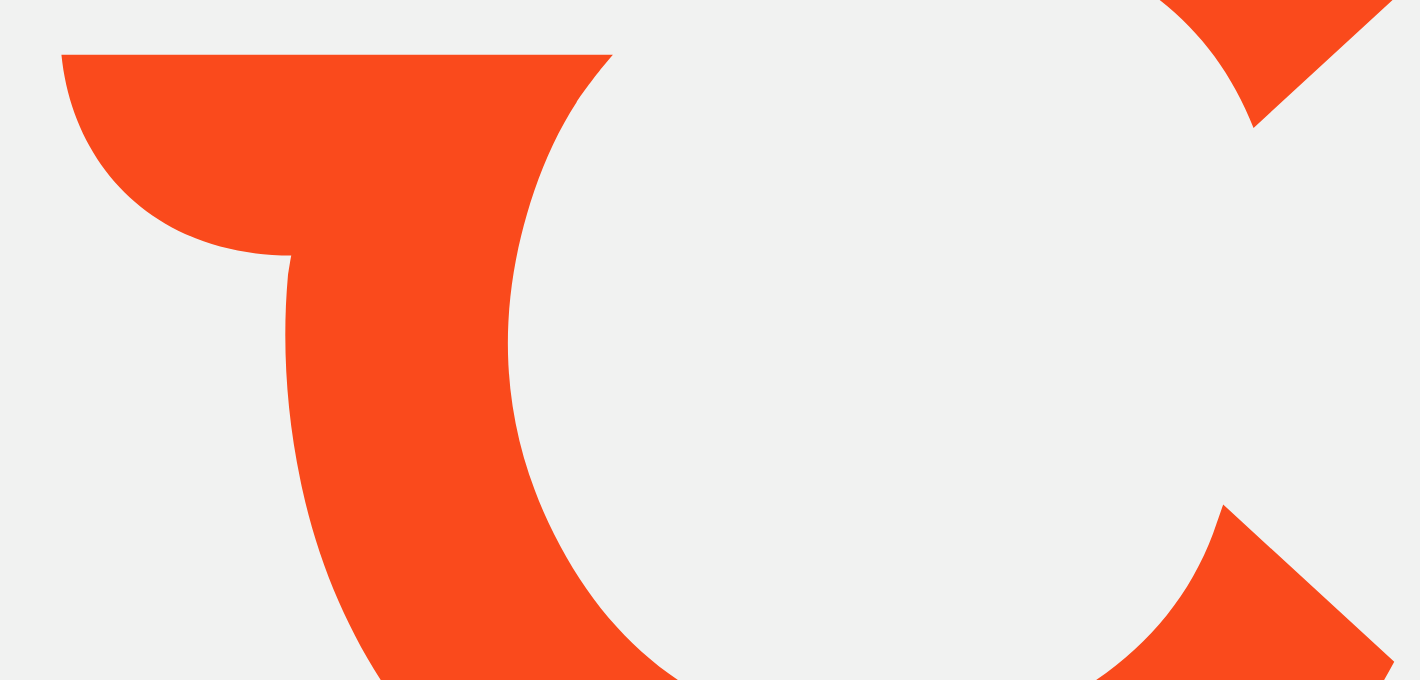 scroll, scrollTop: 0, scrollLeft: 0, axis: both 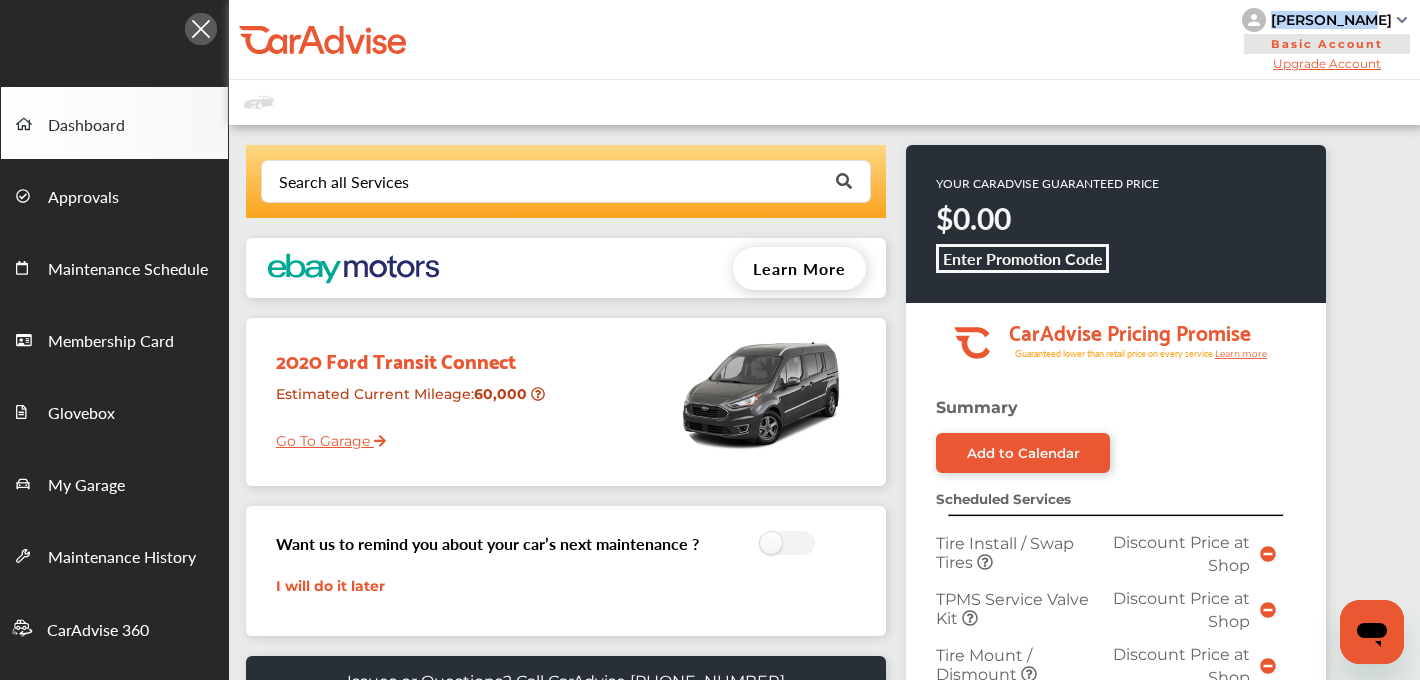drag, startPoint x: 1390, startPoint y: 19, endPoint x: 1306, endPoint y: 17, distance: 84.0238 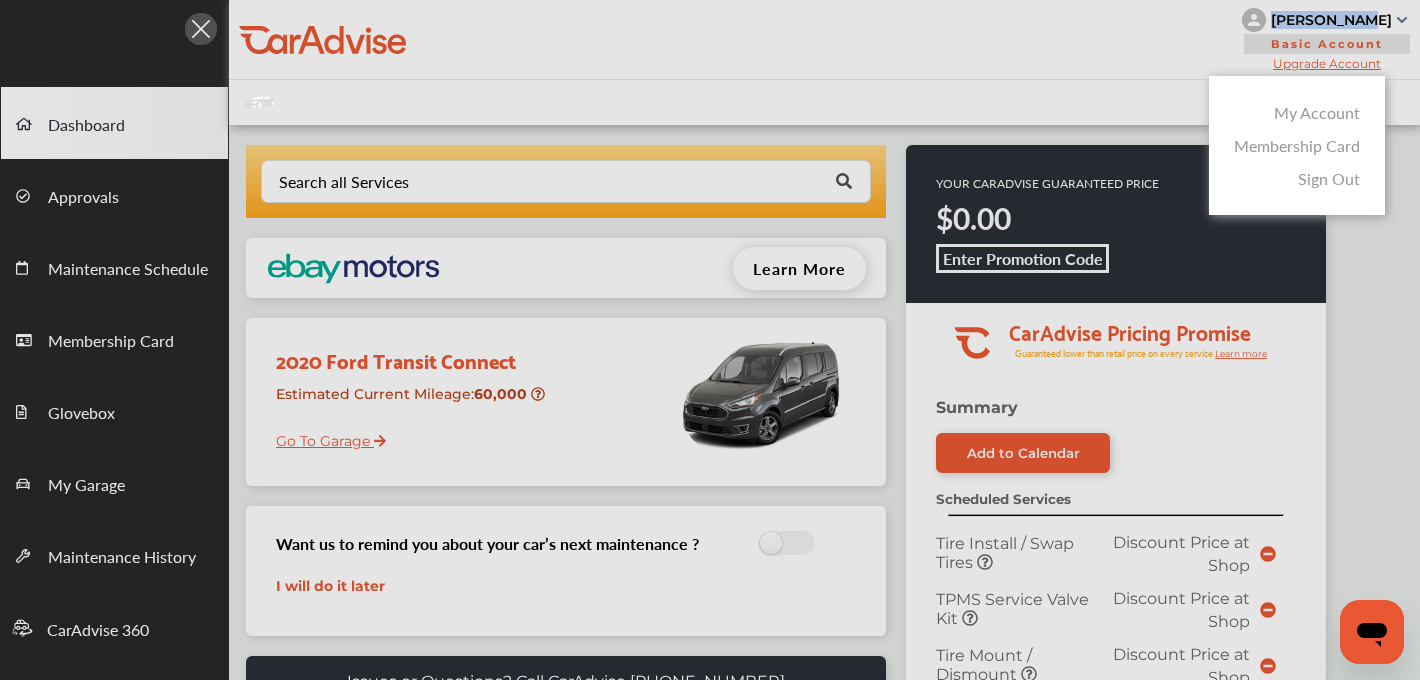 copy on "[PERSON_NAME]" 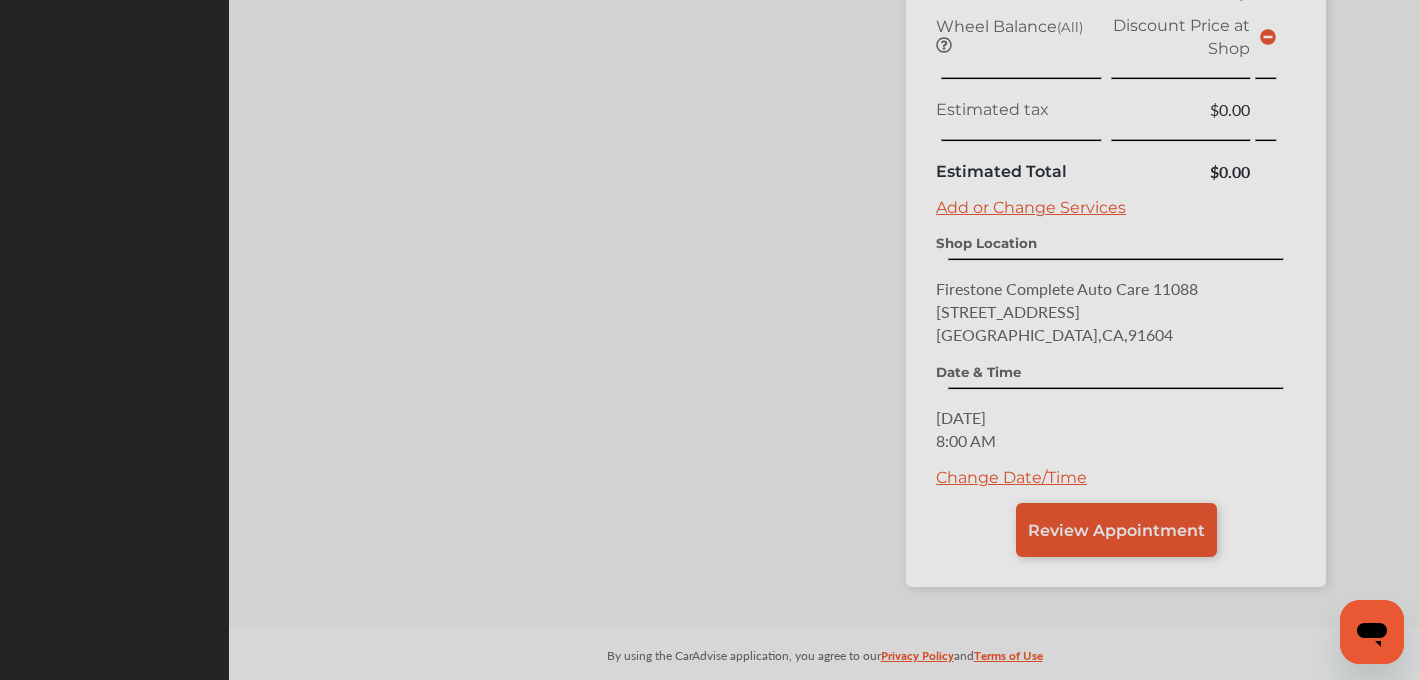 scroll, scrollTop: 919, scrollLeft: 0, axis: vertical 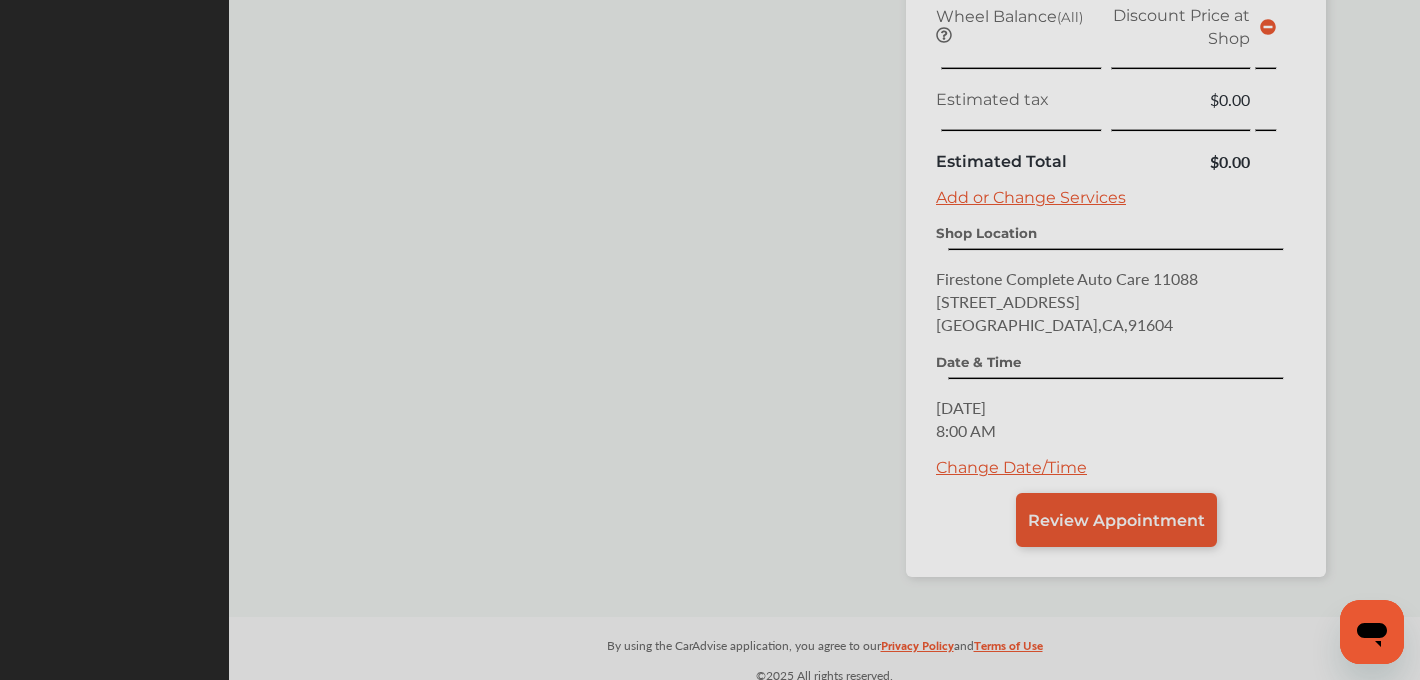 drag, startPoint x: 1095, startPoint y: 320, endPoint x: 947, endPoint y: 298, distance: 149.6262 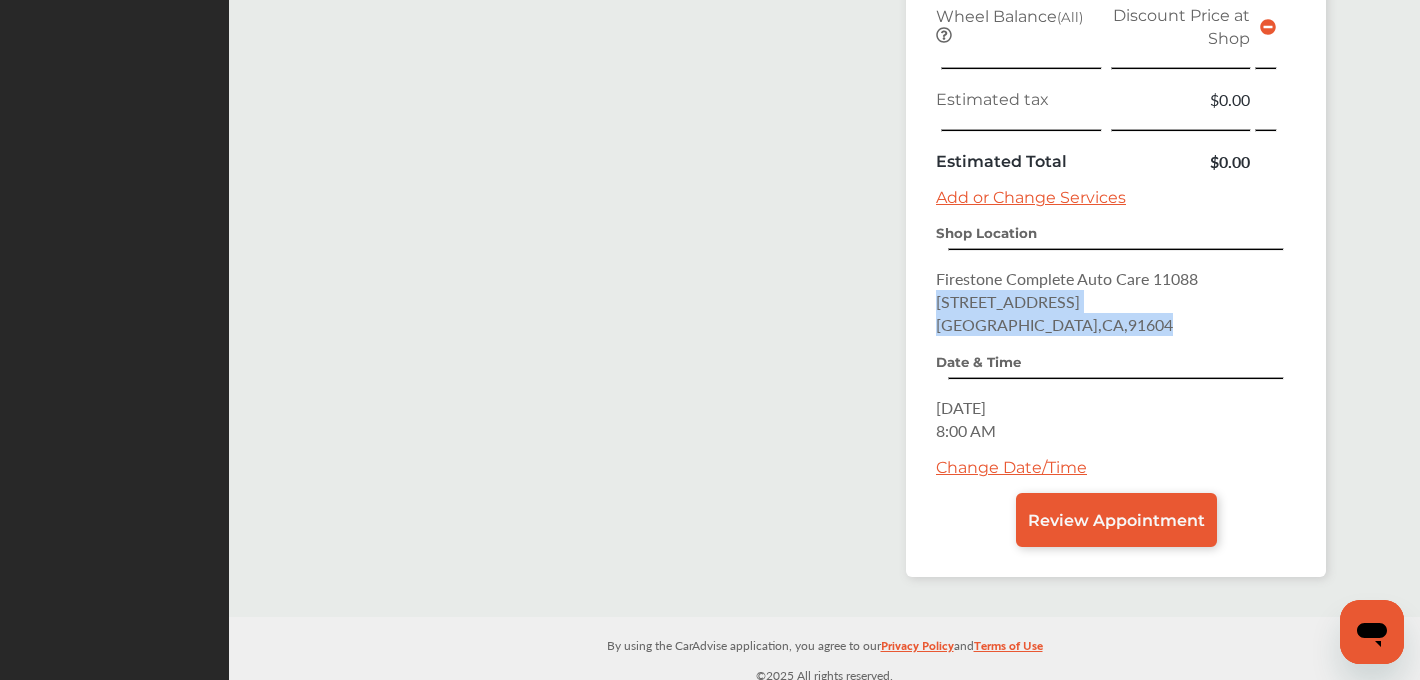 drag, startPoint x: 1098, startPoint y: 328, endPoint x: 900, endPoint y: 308, distance: 199.00754 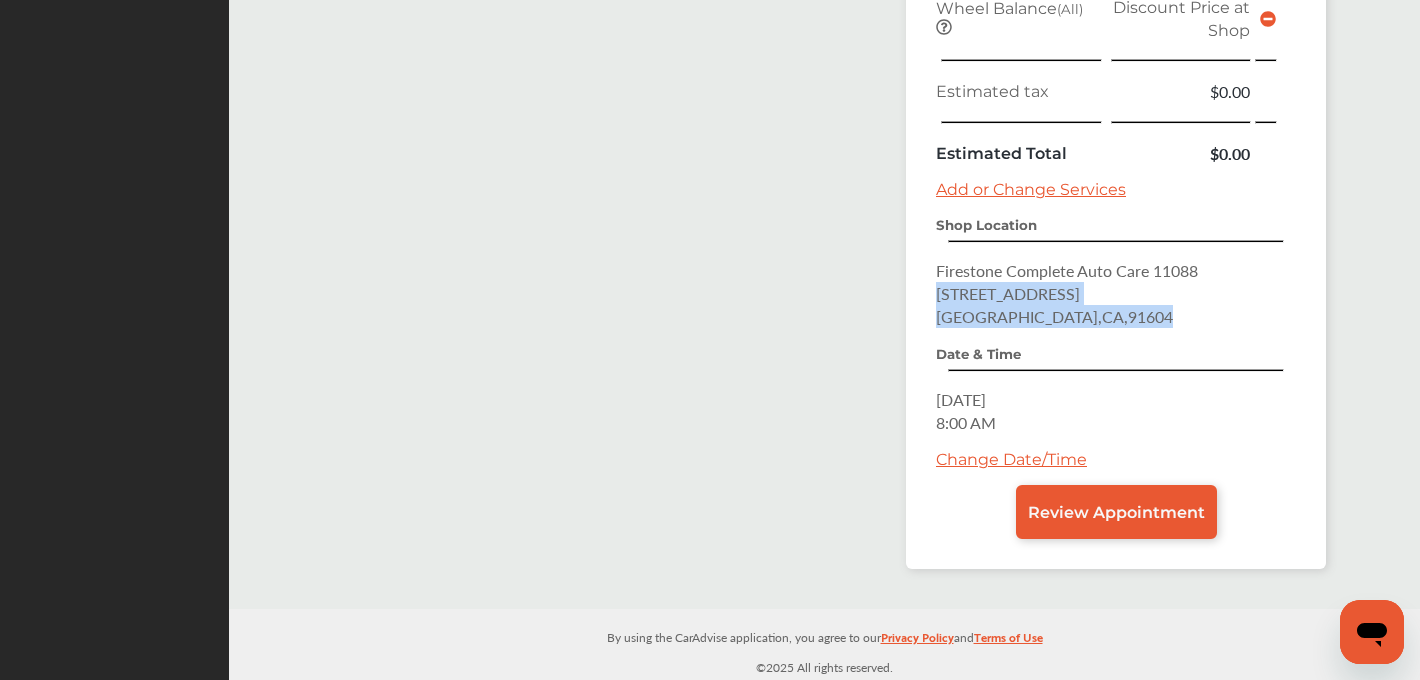 scroll, scrollTop: 928, scrollLeft: 0, axis: vertical 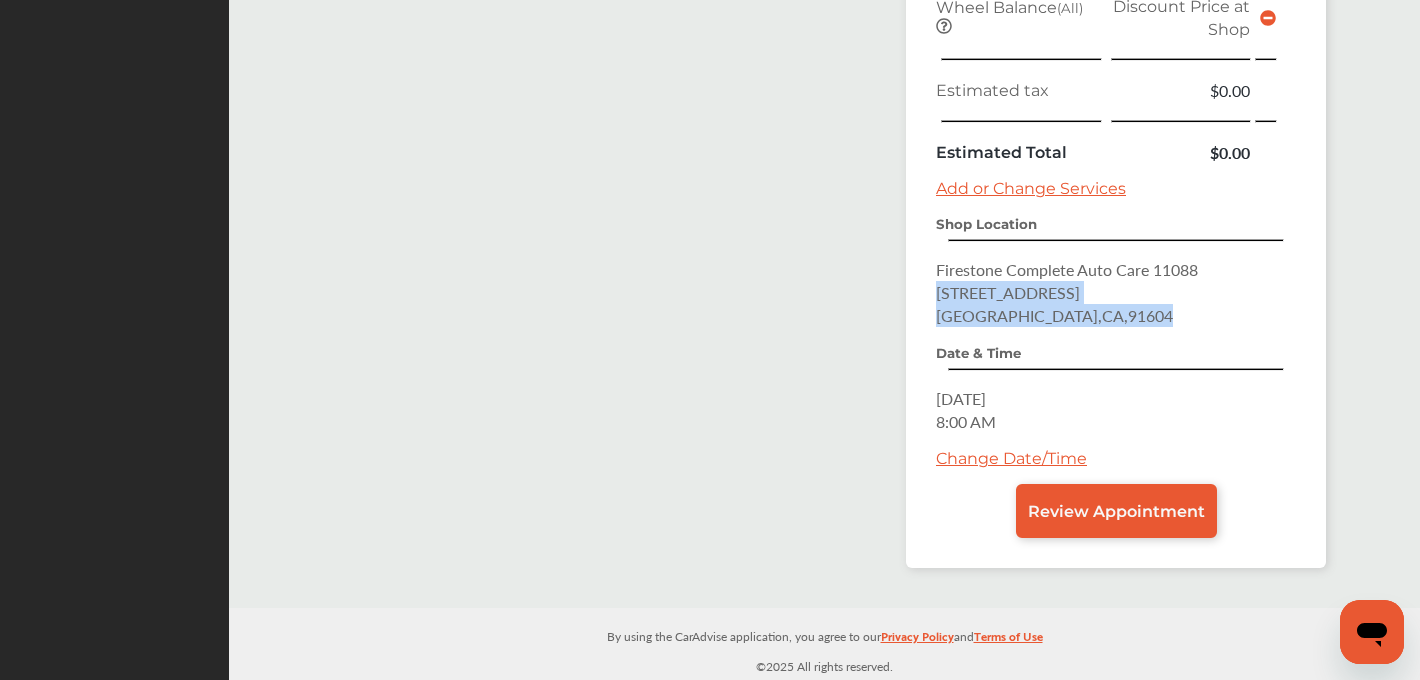 click on "Change Date/Time" at bounding box center (1011, 458) 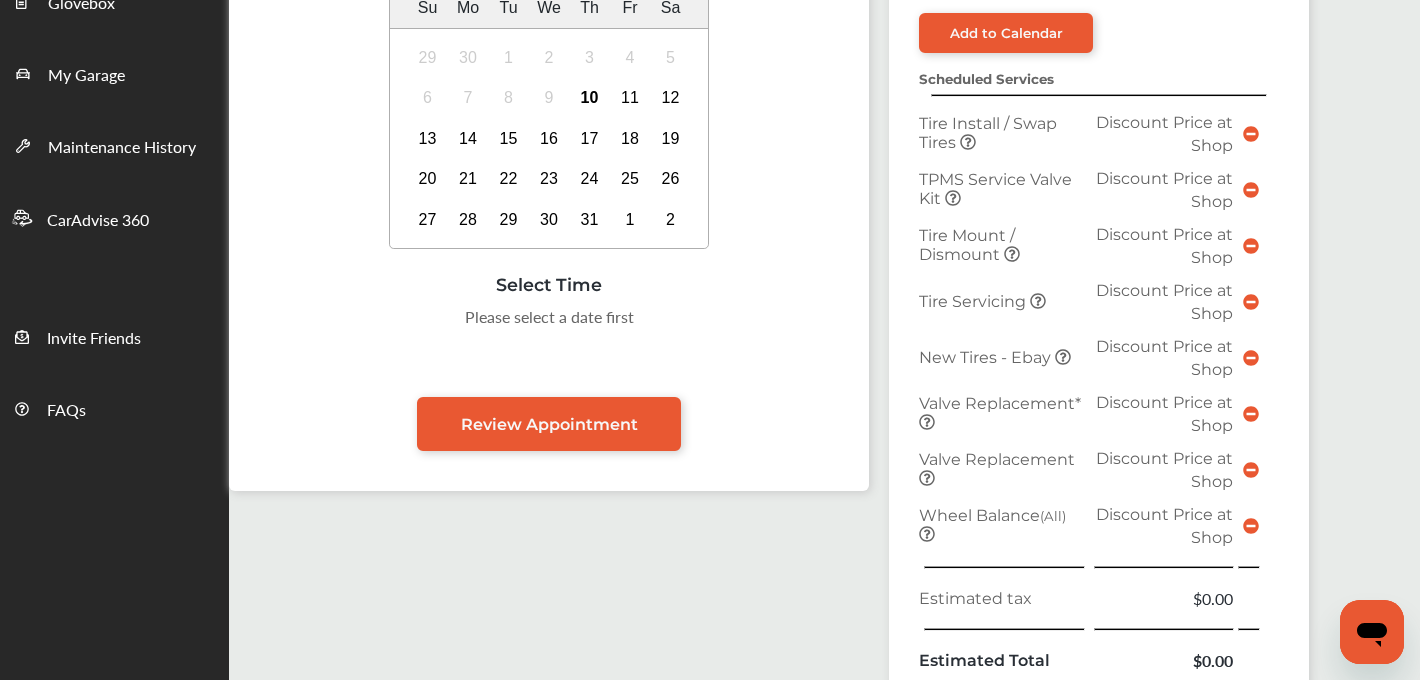 scroll, scrollTop: 407, scrollLeft: 0, axis: vertical 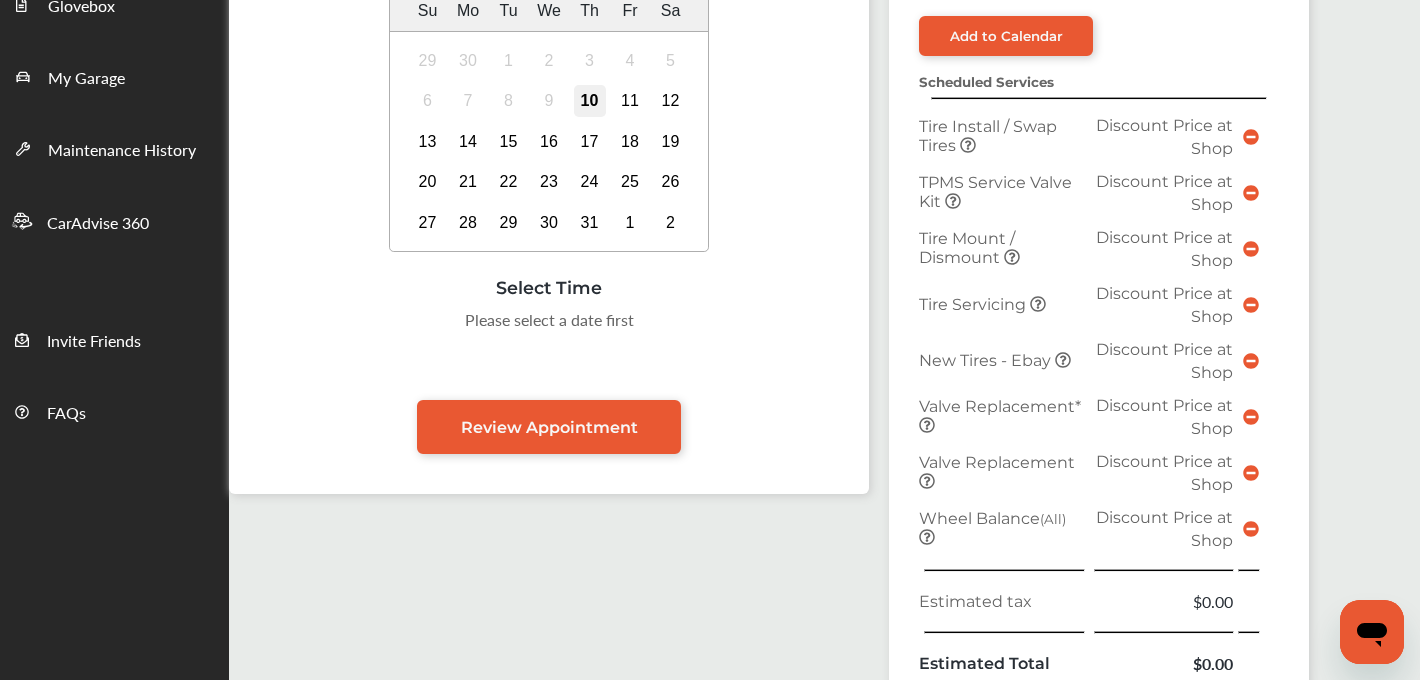click on "10" at bounding box center [590, 101] 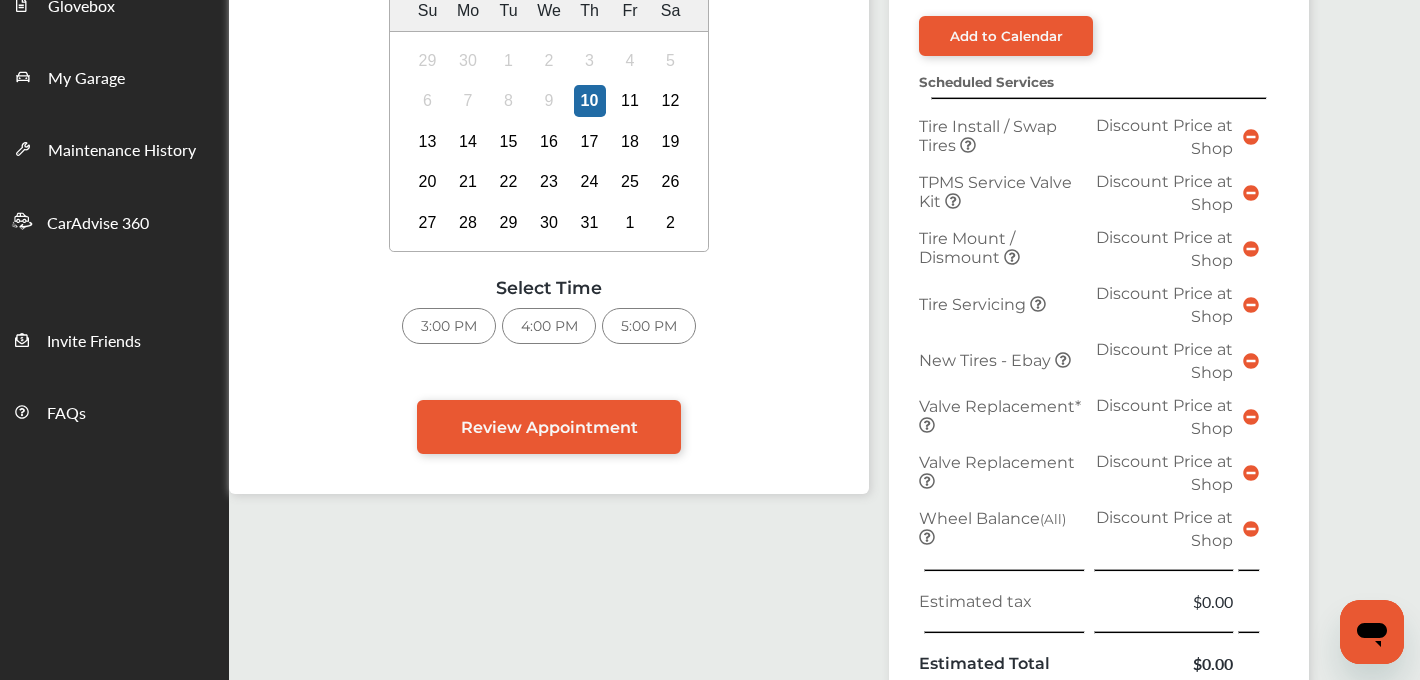 click on "5:00 PM" at bounding box center (649, 326) 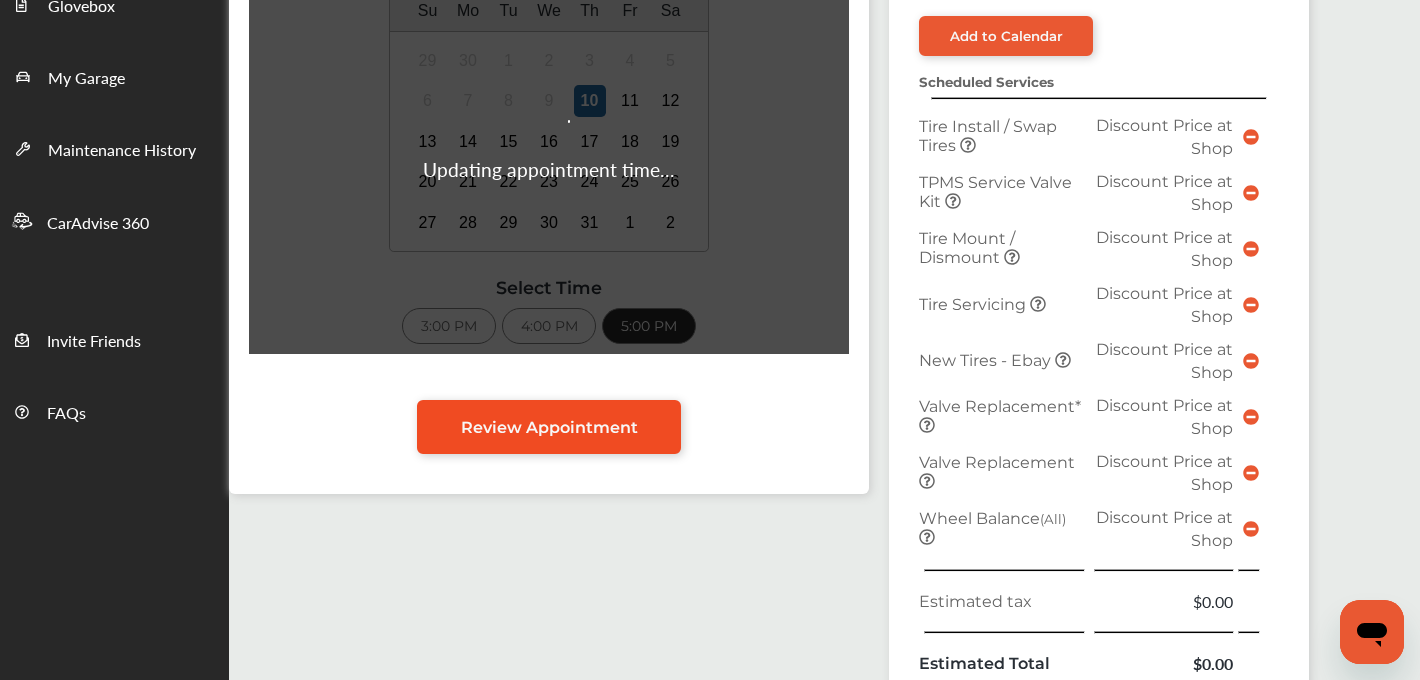 click on "Review Appointment" at bounding box center (549, 427) 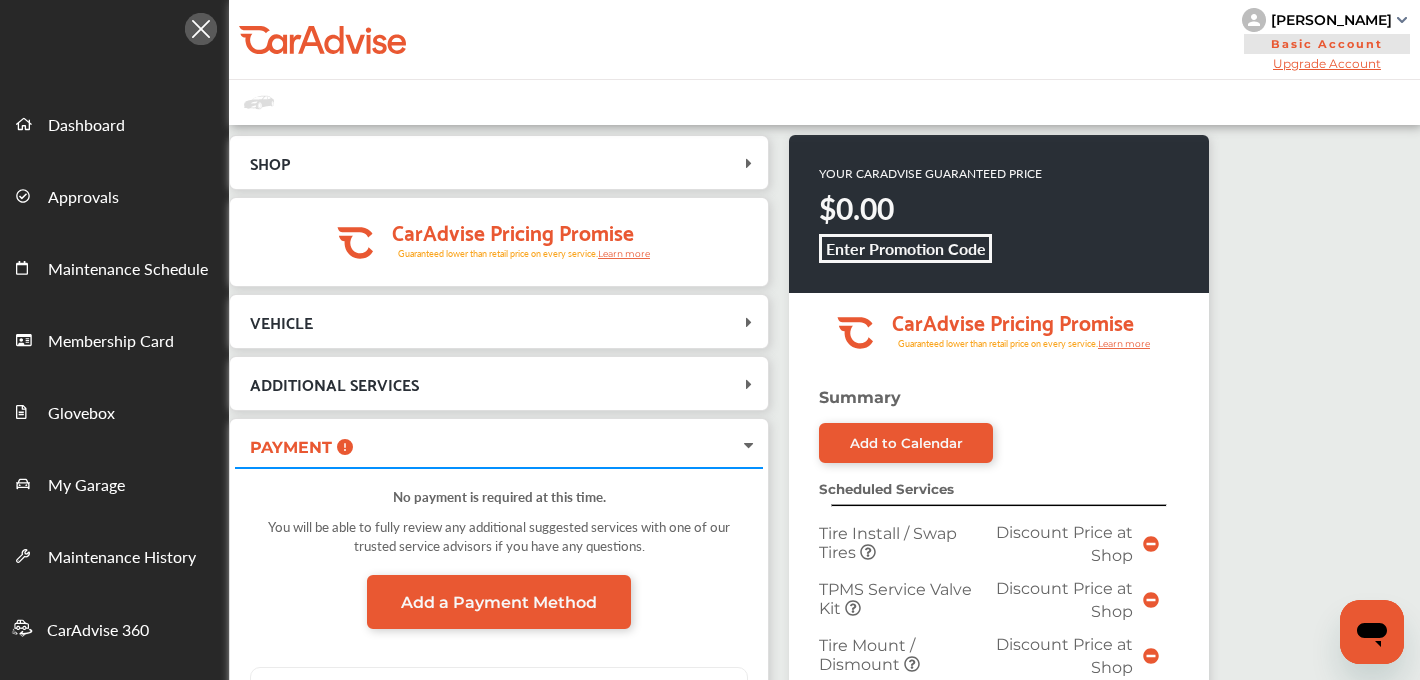 scroll, scrollTop: 908, scrollLeft: 0, axis: vertical 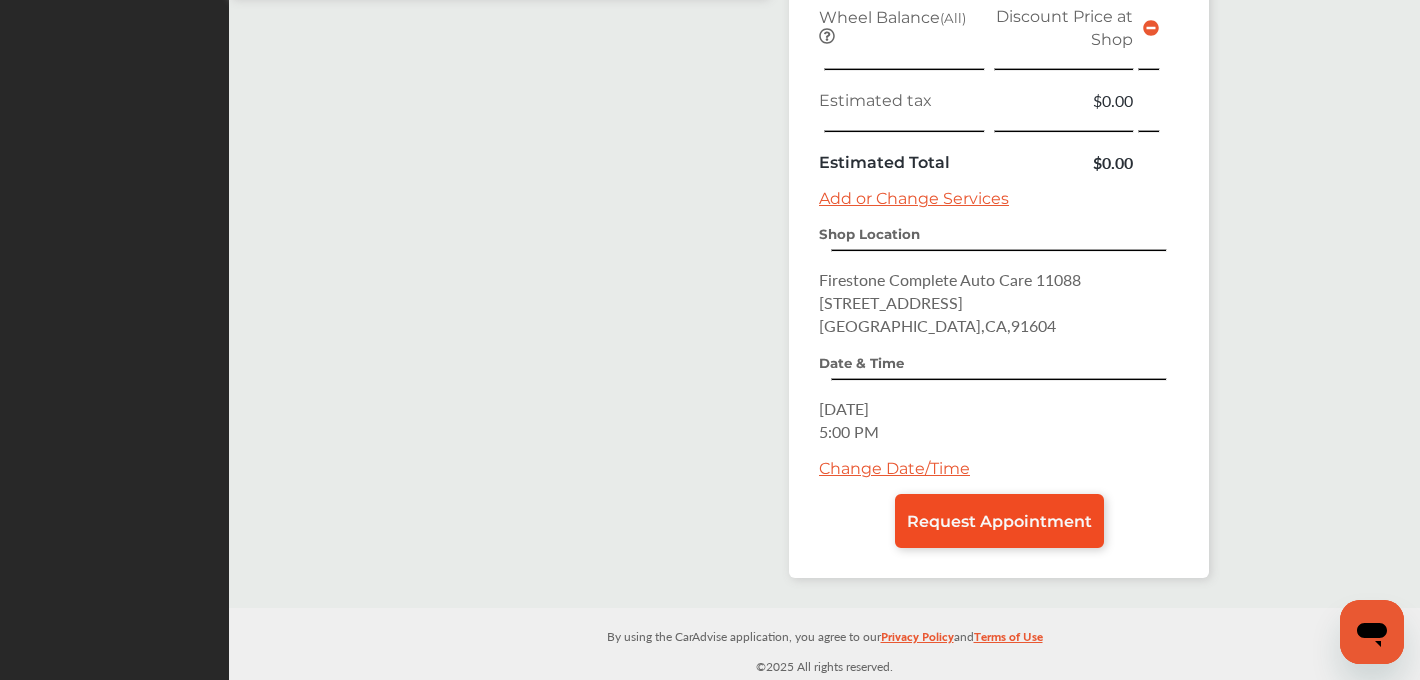 click on "Request Appointment" at bounding box center [999, 521] 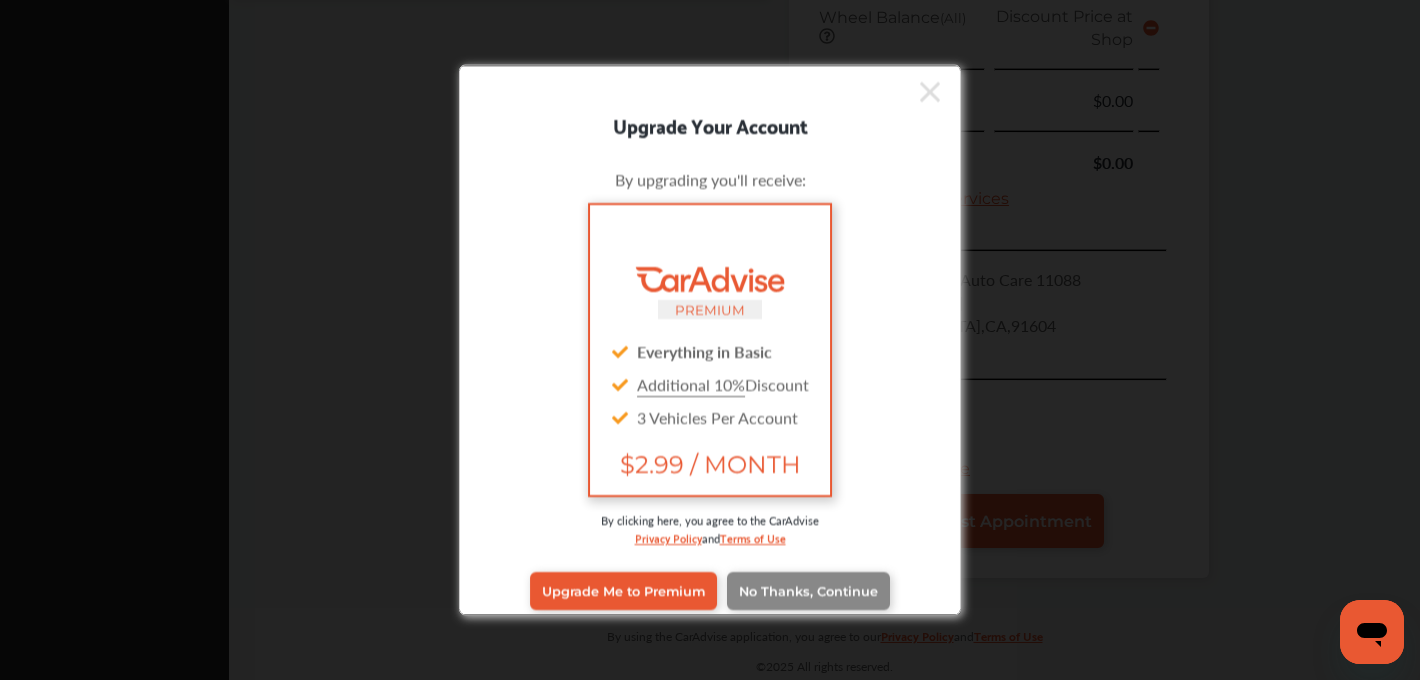 click on "No Thanks, Continue" at bounding box center [808, 590] 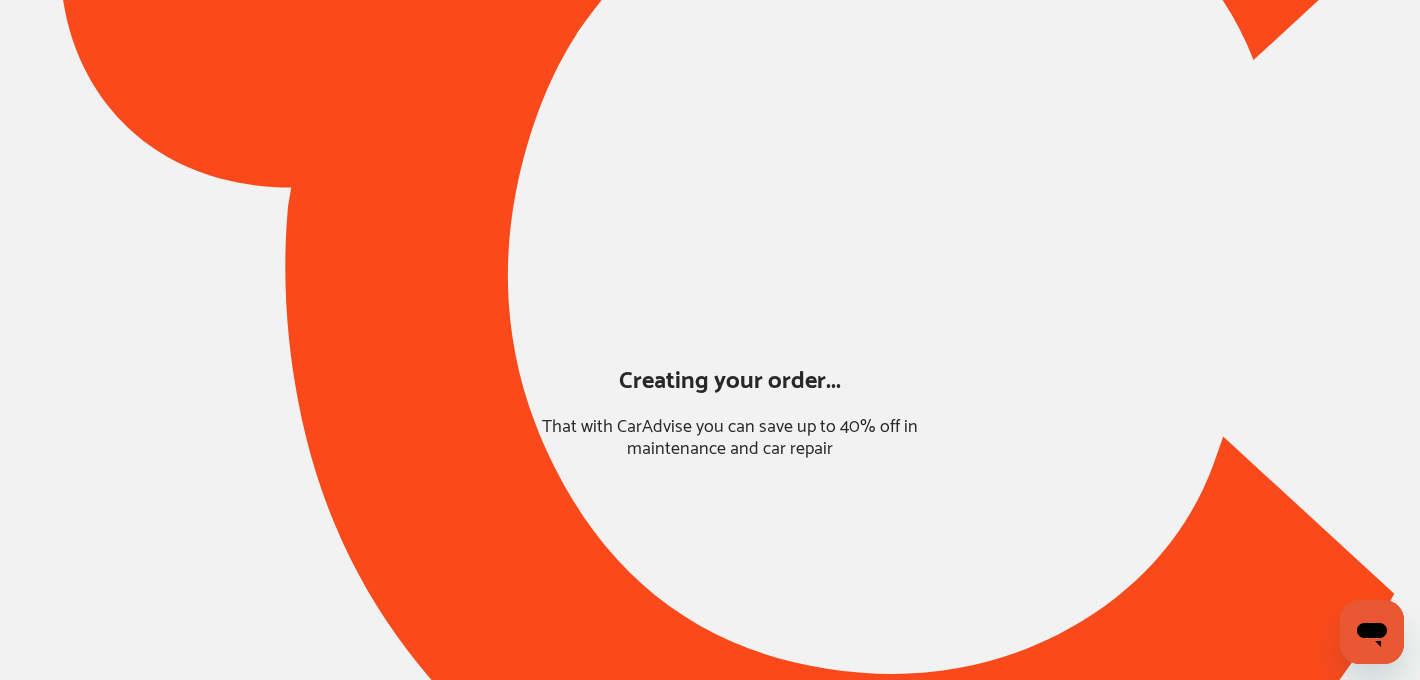 scroll, scrollTop: 173, scrollLeft: 0, axis: vertical 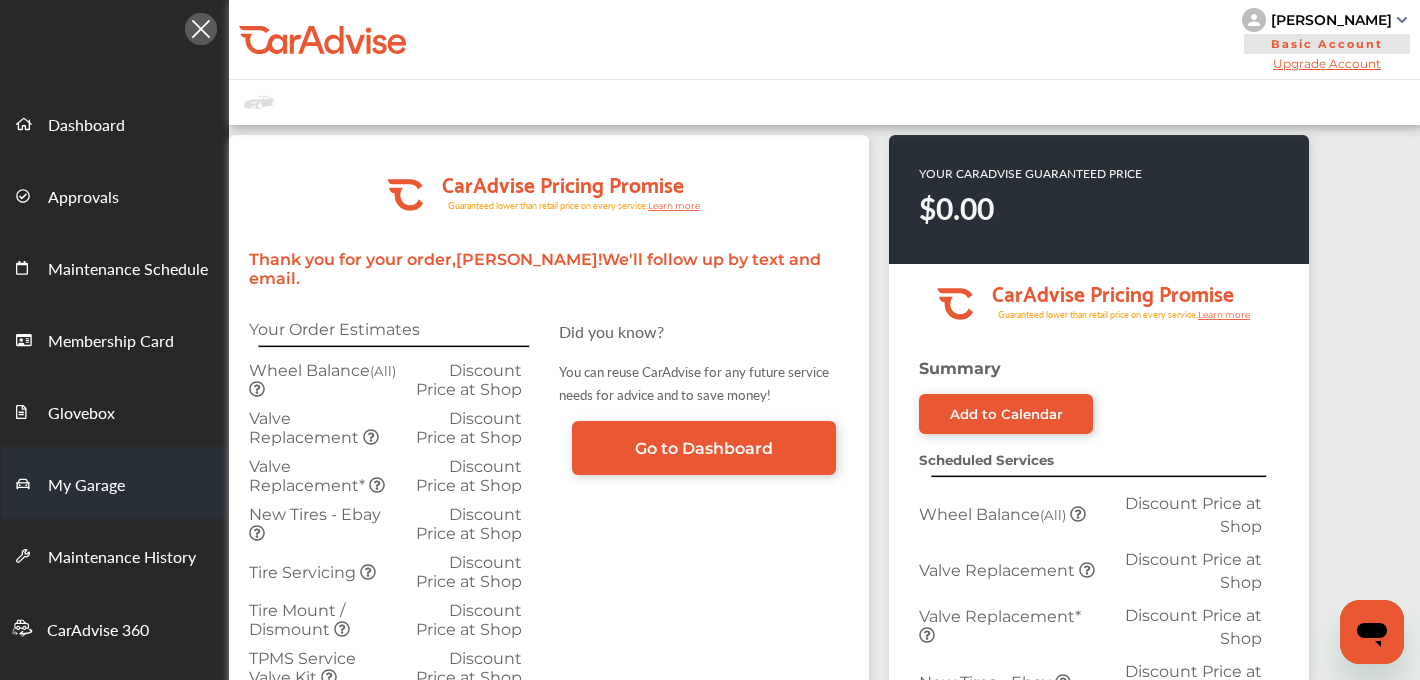click on "My Garage" at bounding box center [86, 486] 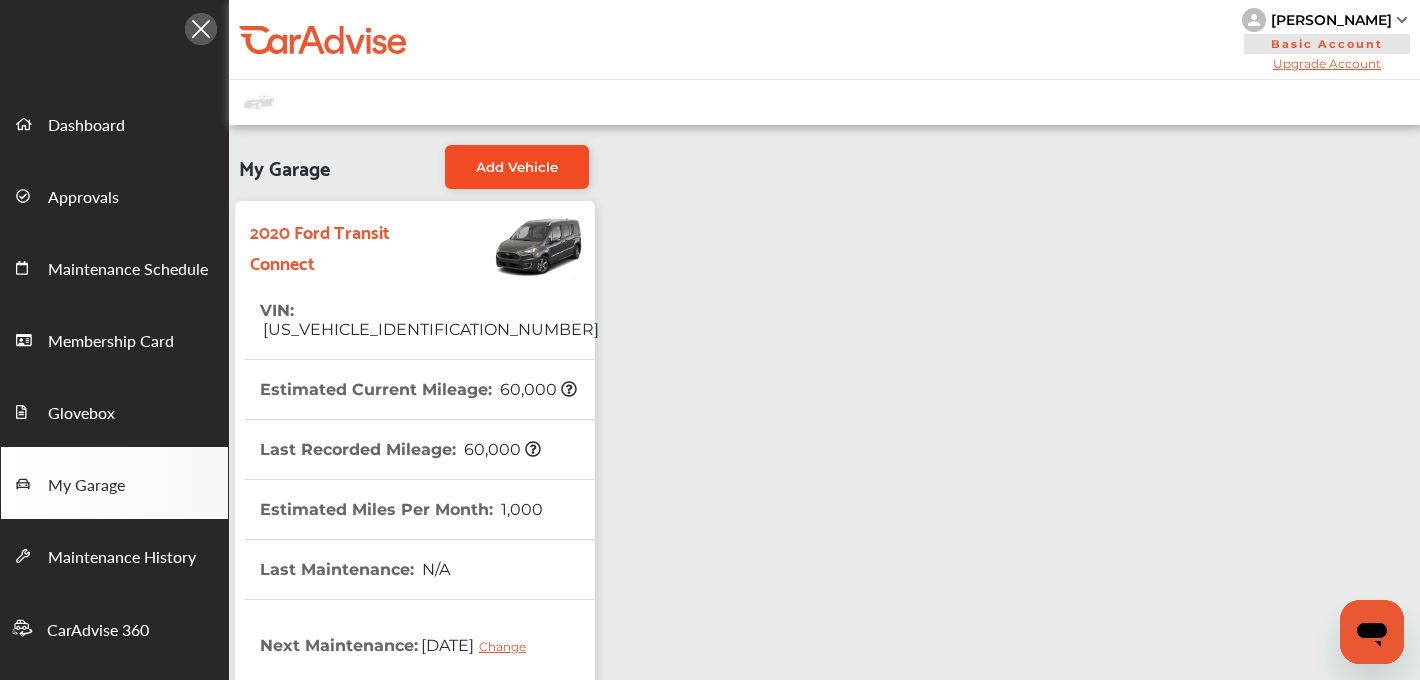 click on "Add Vehicle" at bounding box center [517, 167] 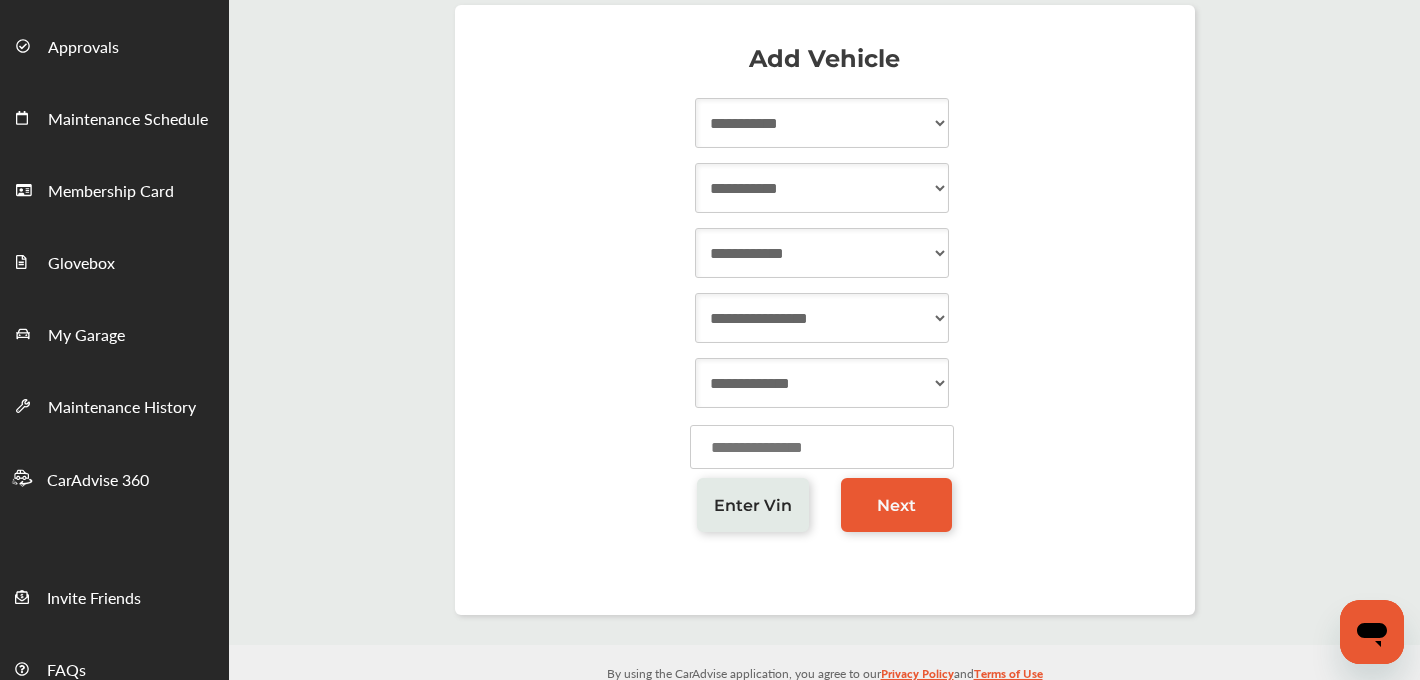 scroll, scrollTop: 186, scrollLeft: 0, axis: vertical 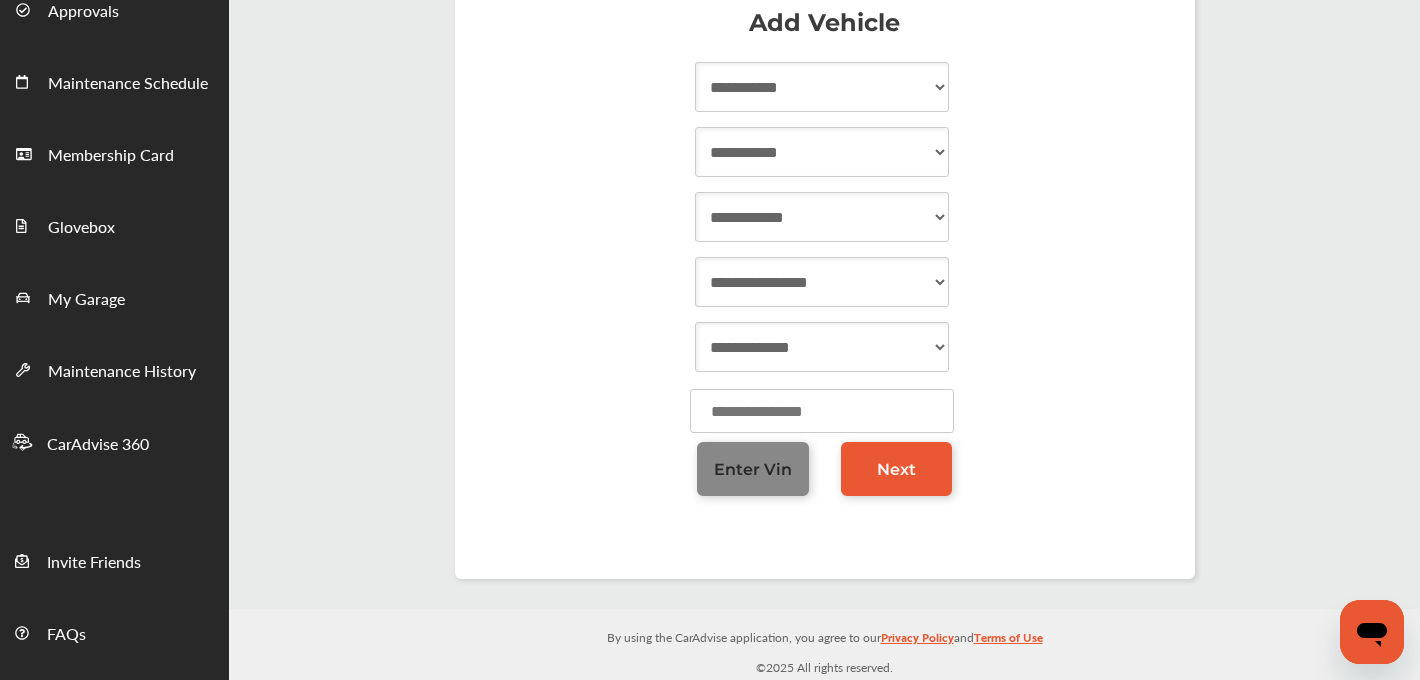 click on "Enter Vin" at bounding box center (753, 469) 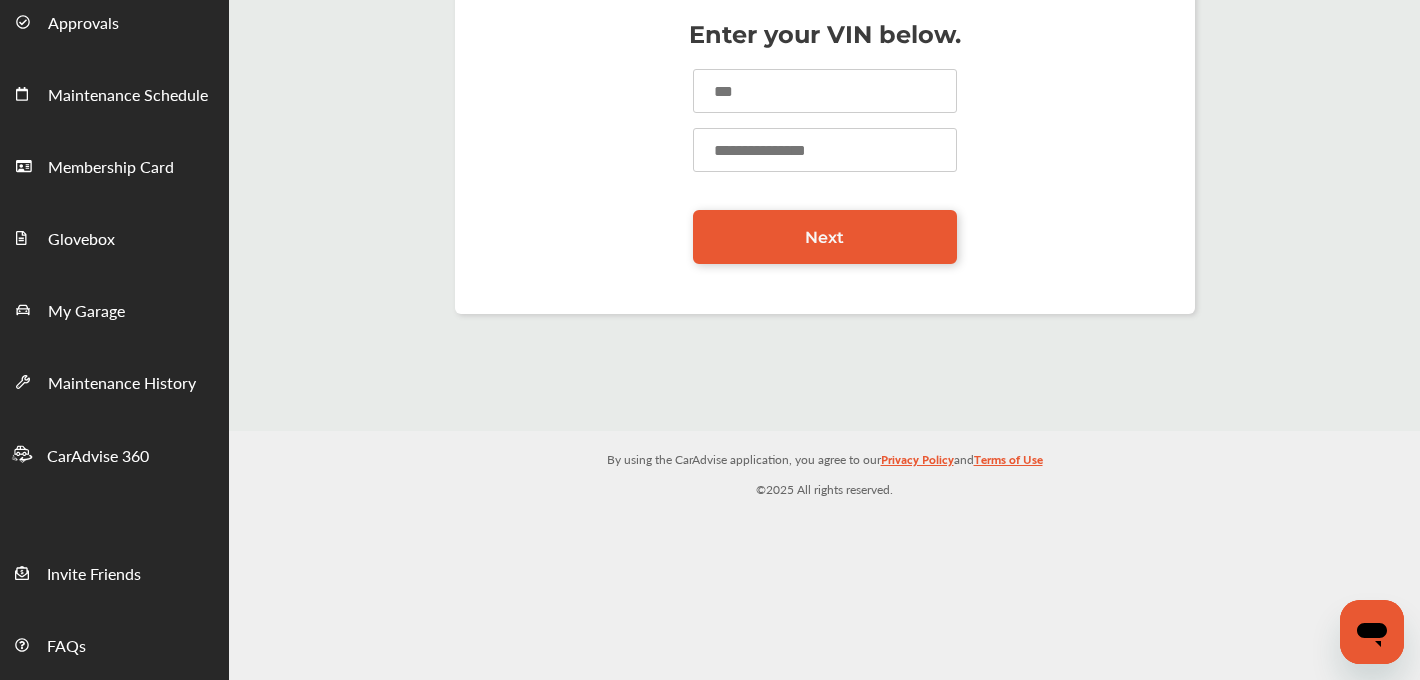 scroll, scrollTop: 0, scrollLeft: 0, axis: both 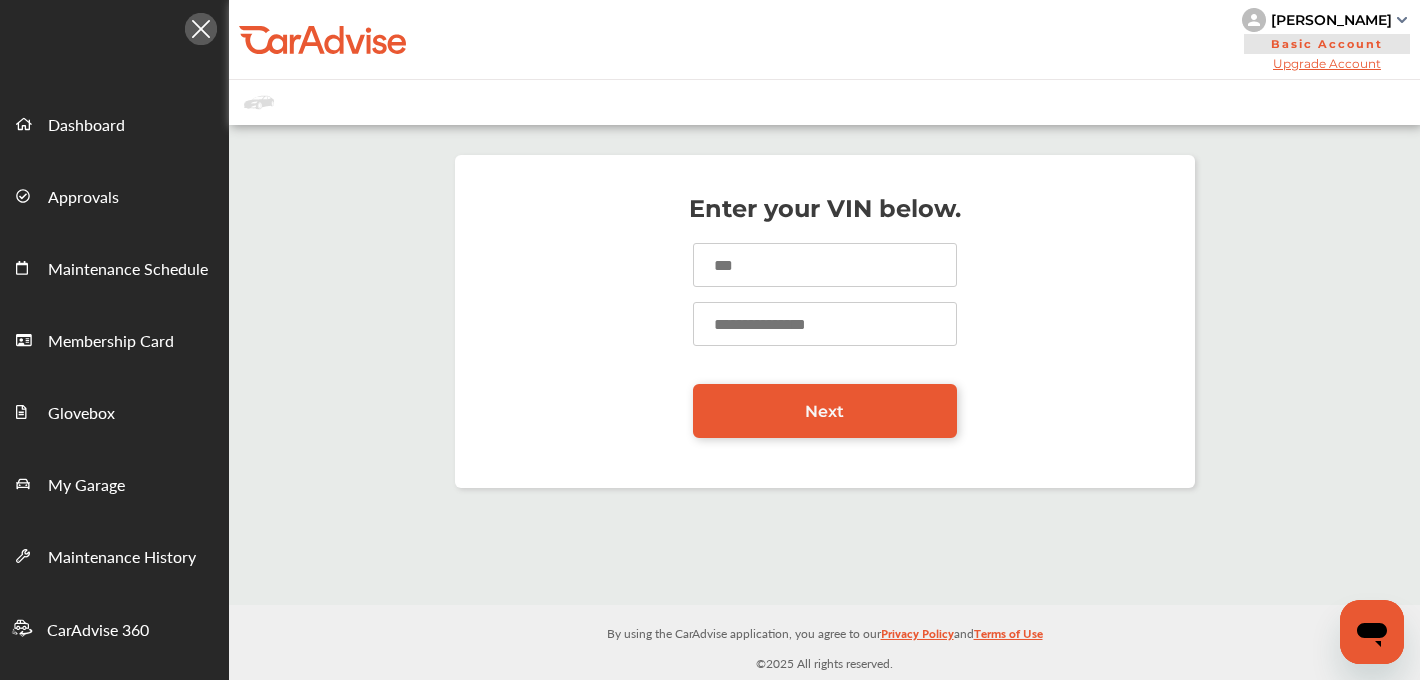 click at bounding box center (825, 265) 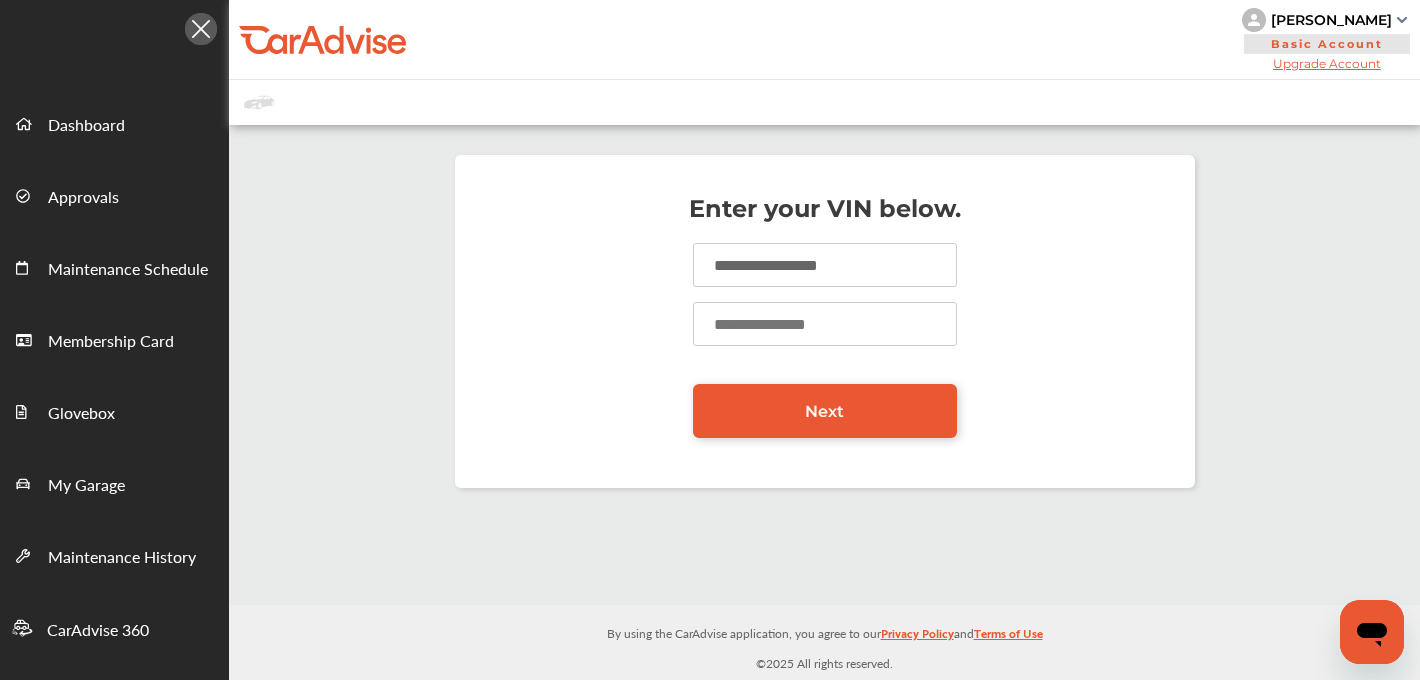 type on "**********" 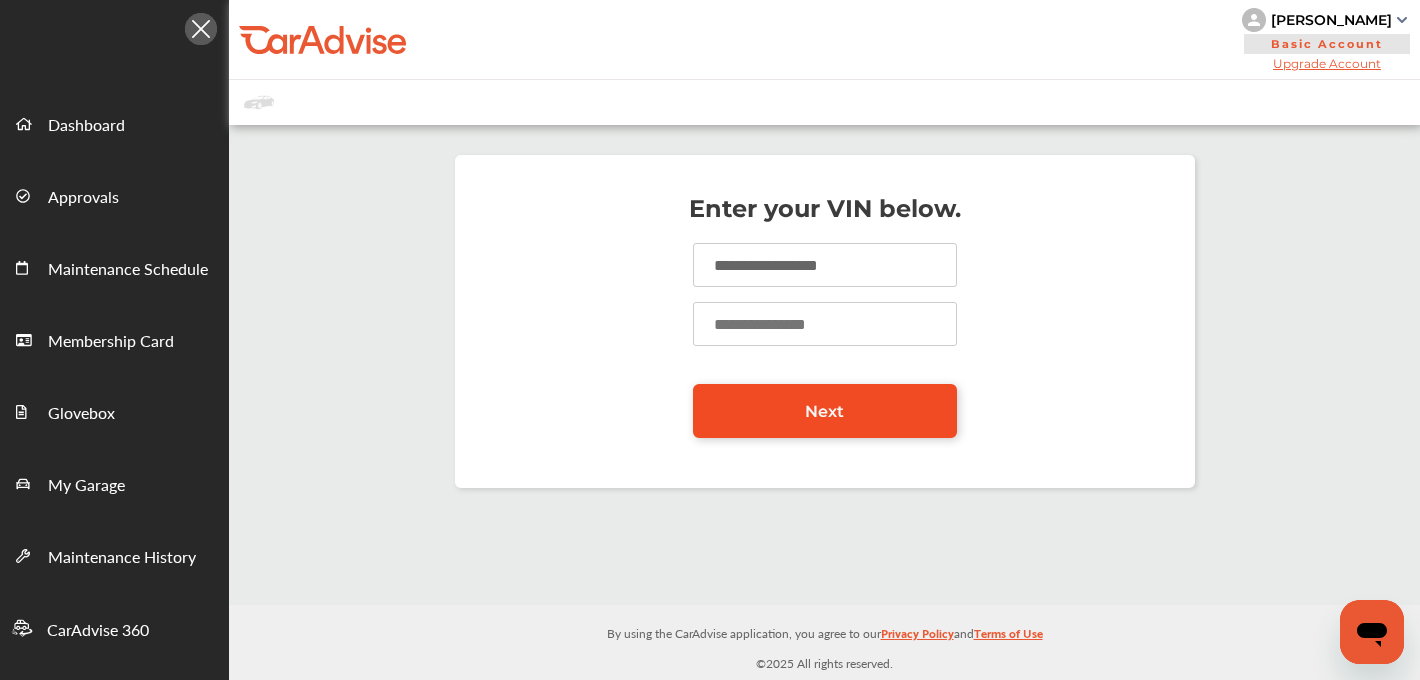 type on "*****" 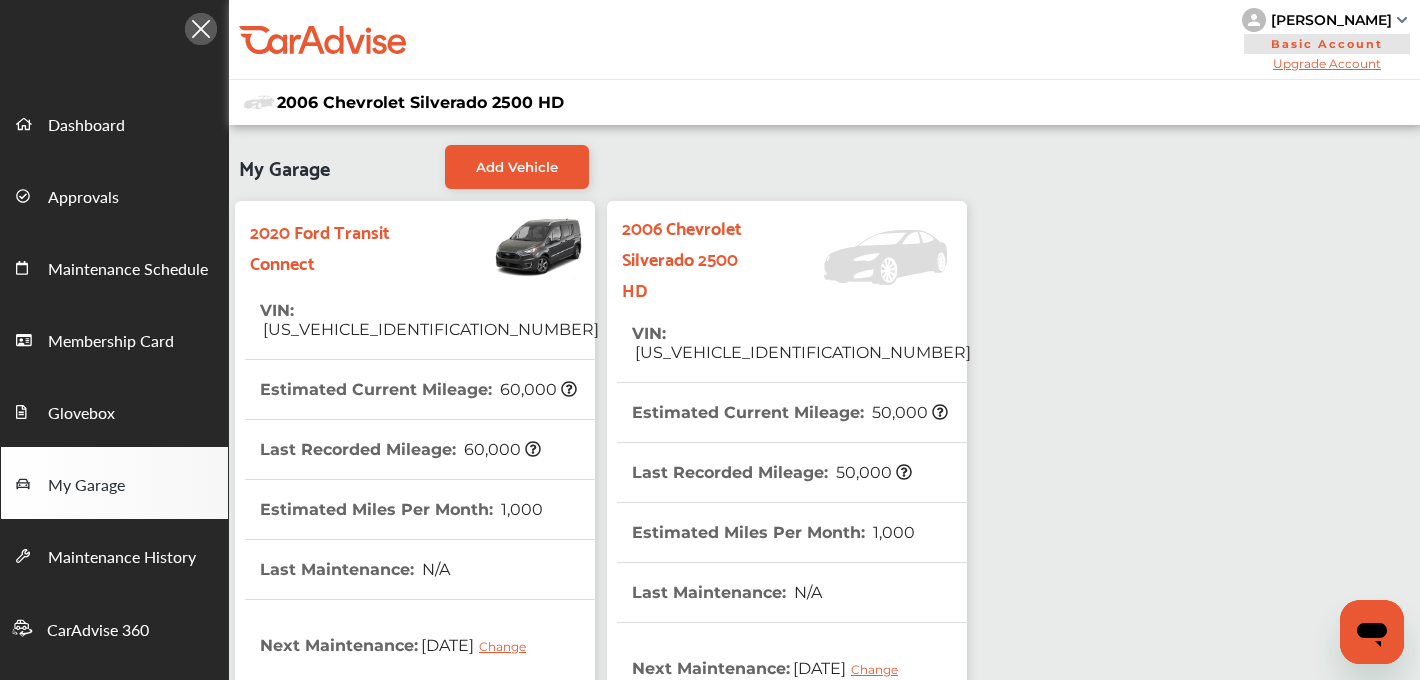 scroll, scrollTop: 16, scrollLeft: 0, axis: vertical 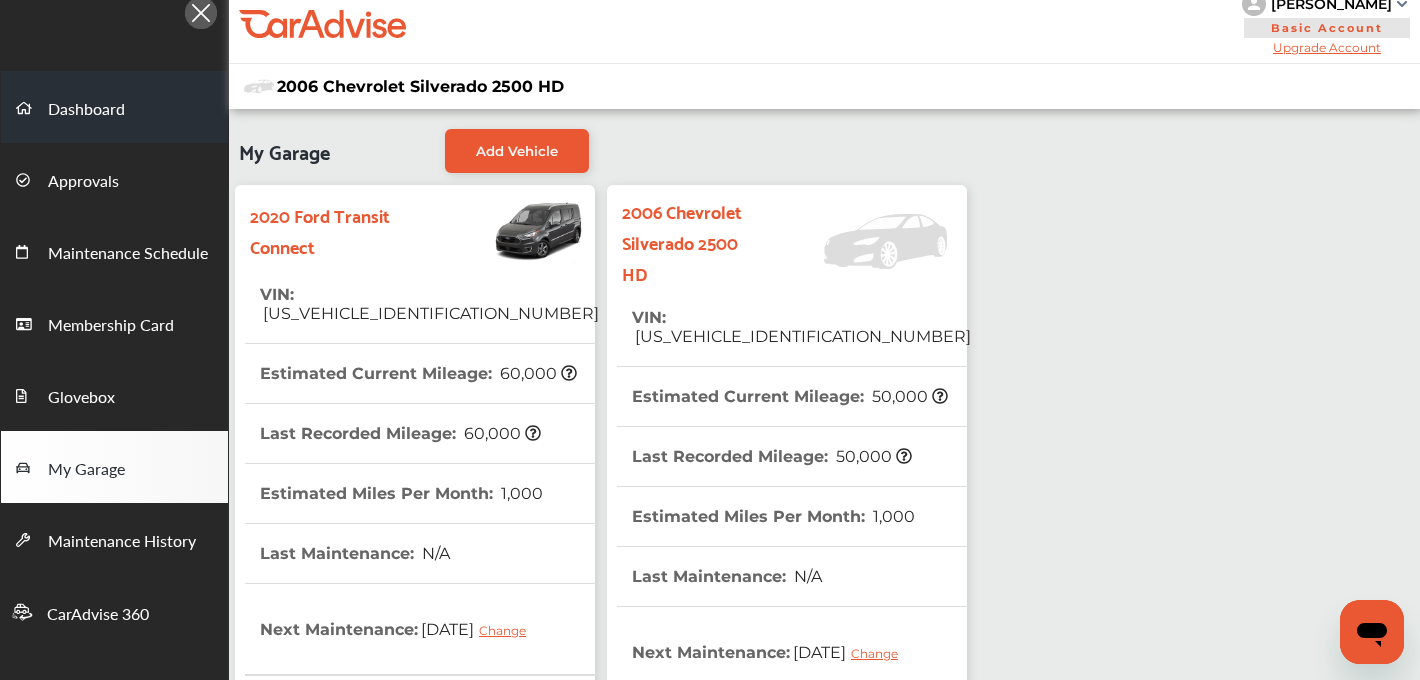 click on "Dashboard" at bounding box center (86, 110) 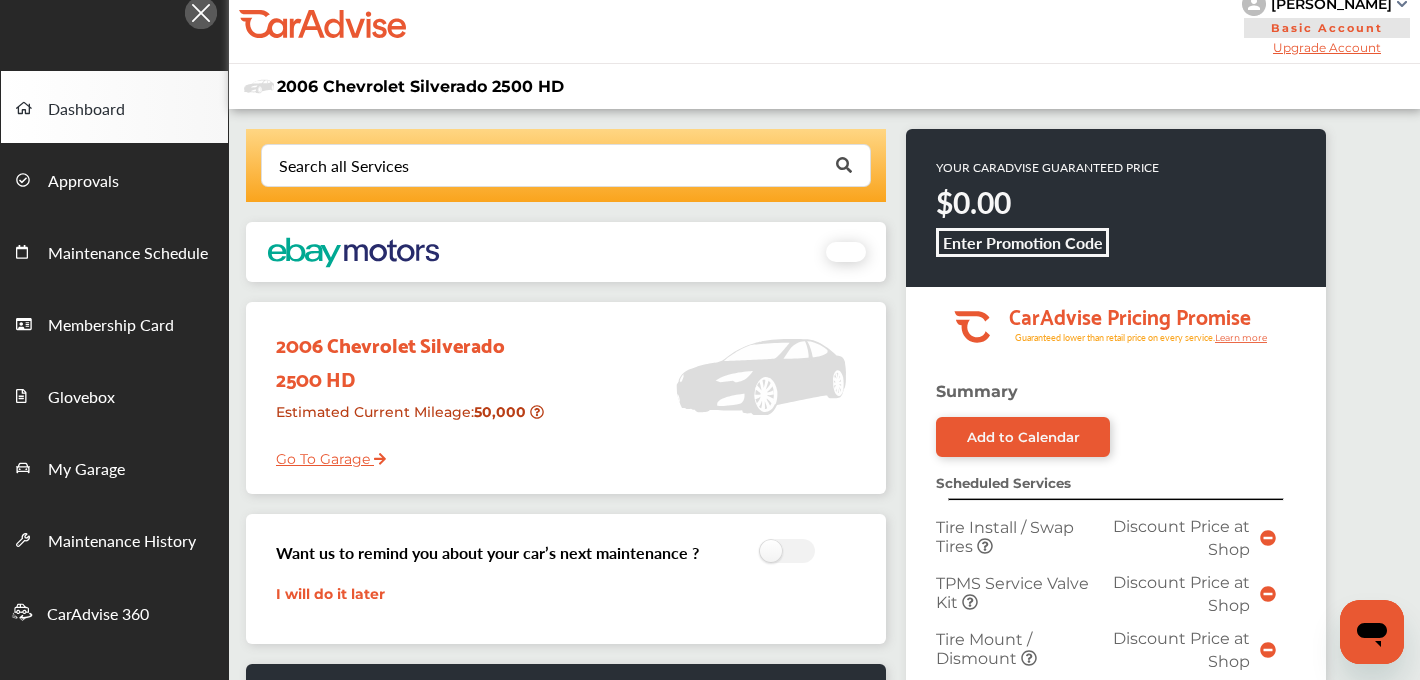 scroll, scrollTop: 0, scrollLeft: 0, axis: both 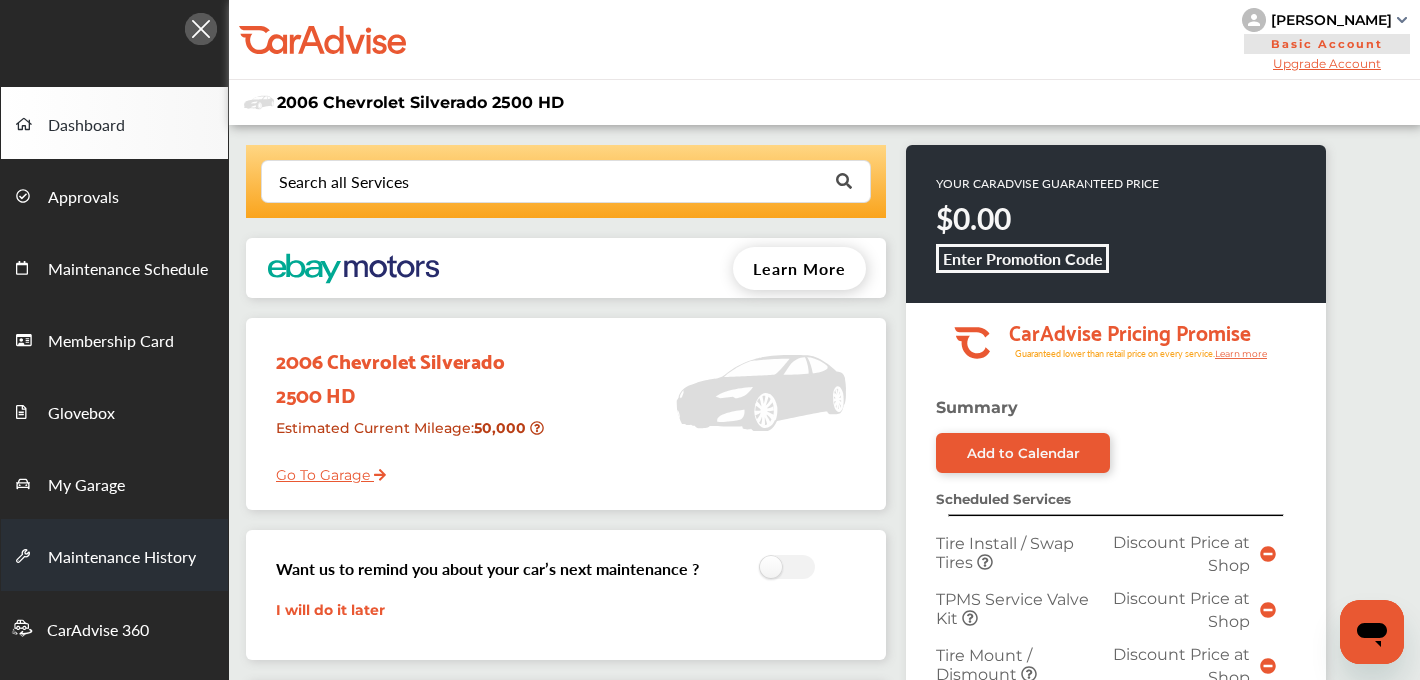 click on "Maintenance History" at bounding box center (114, 555) 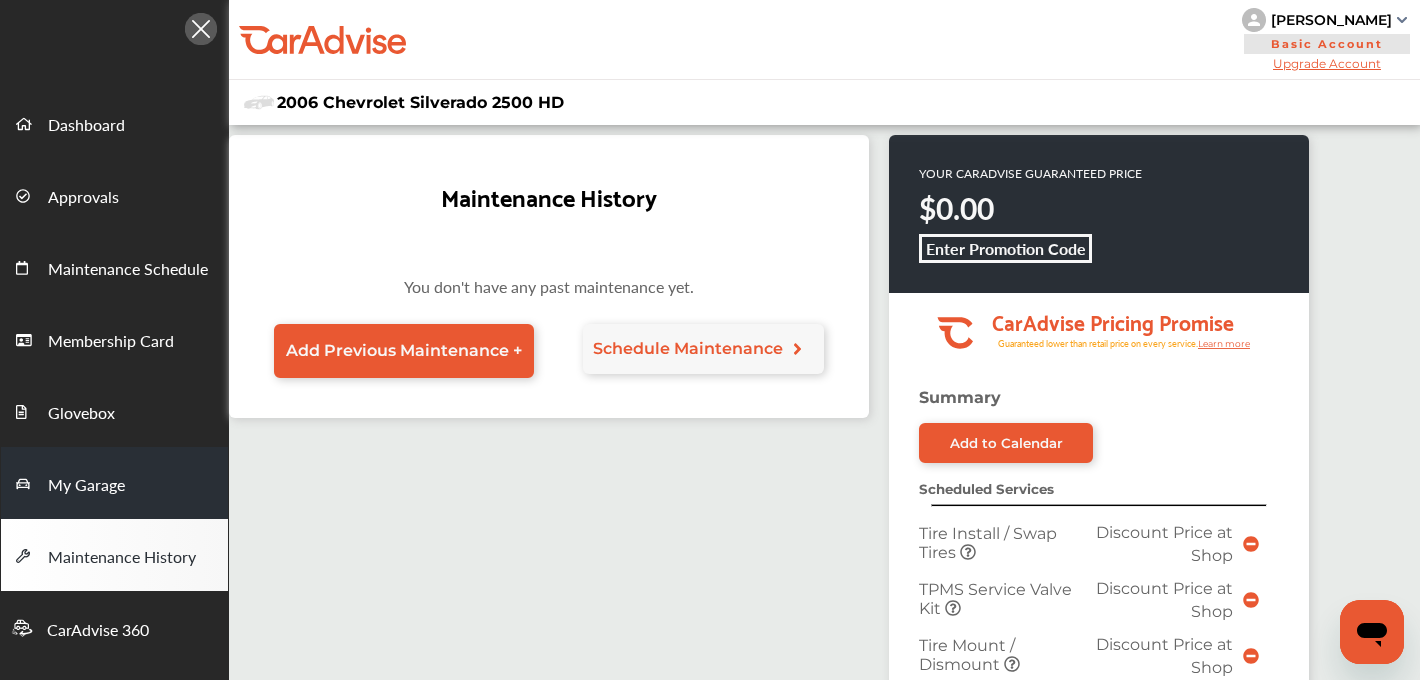 click on "My Garage" at bounding box center (86, 486) 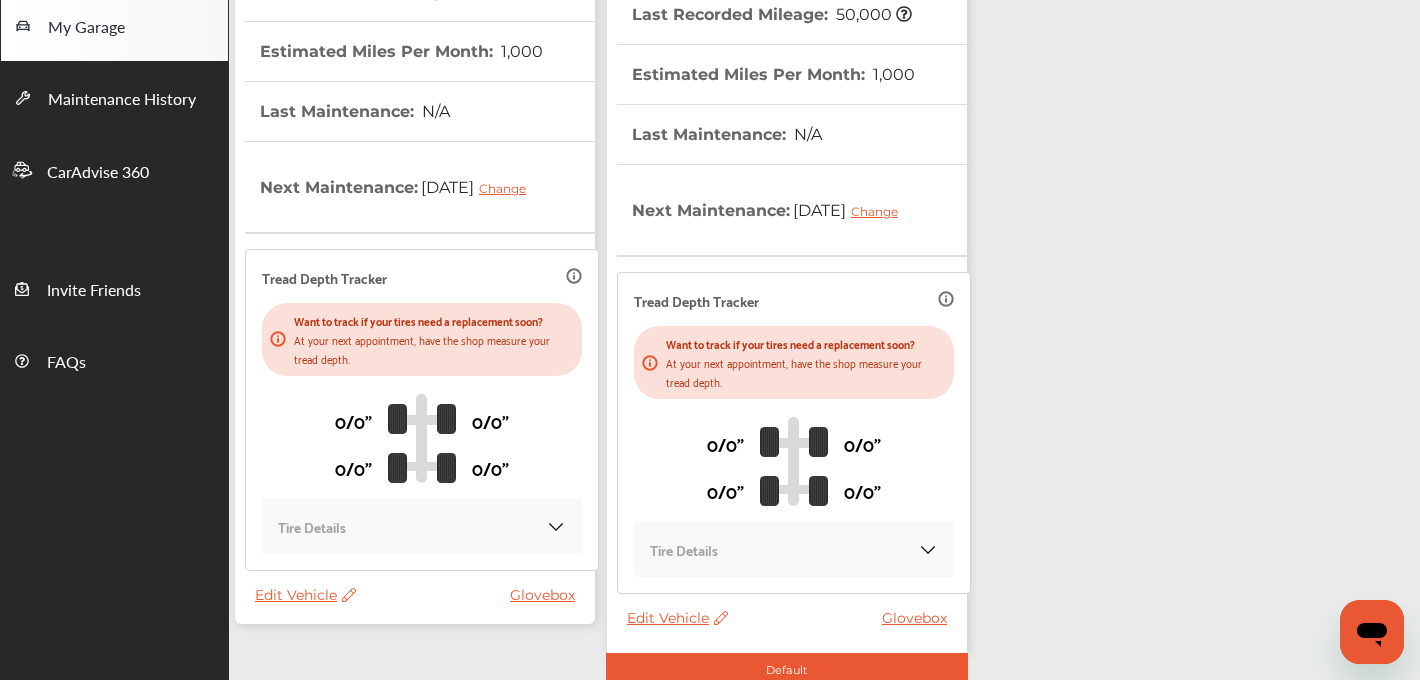 scroll, scrollTop: 549, scrollLeft: 0, axis: vertical 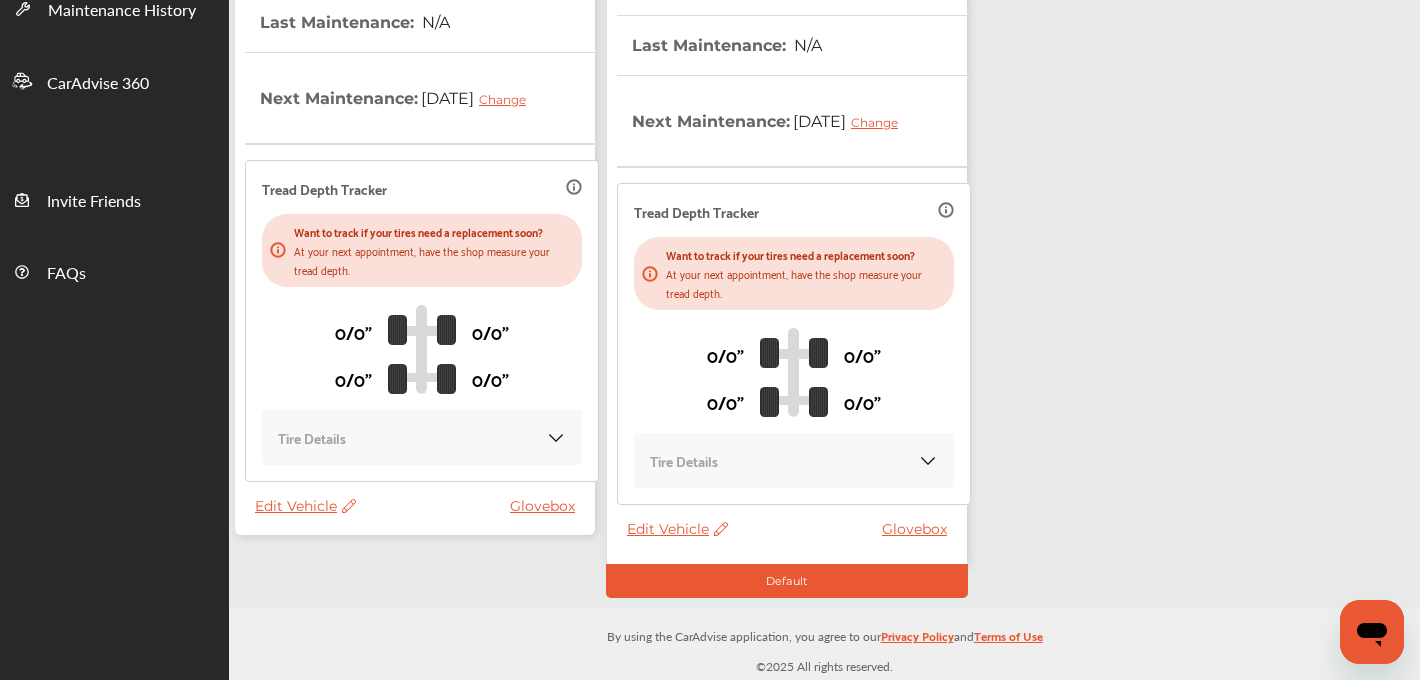 click on "Edit Vehicle" at bounding box center [305, 506] 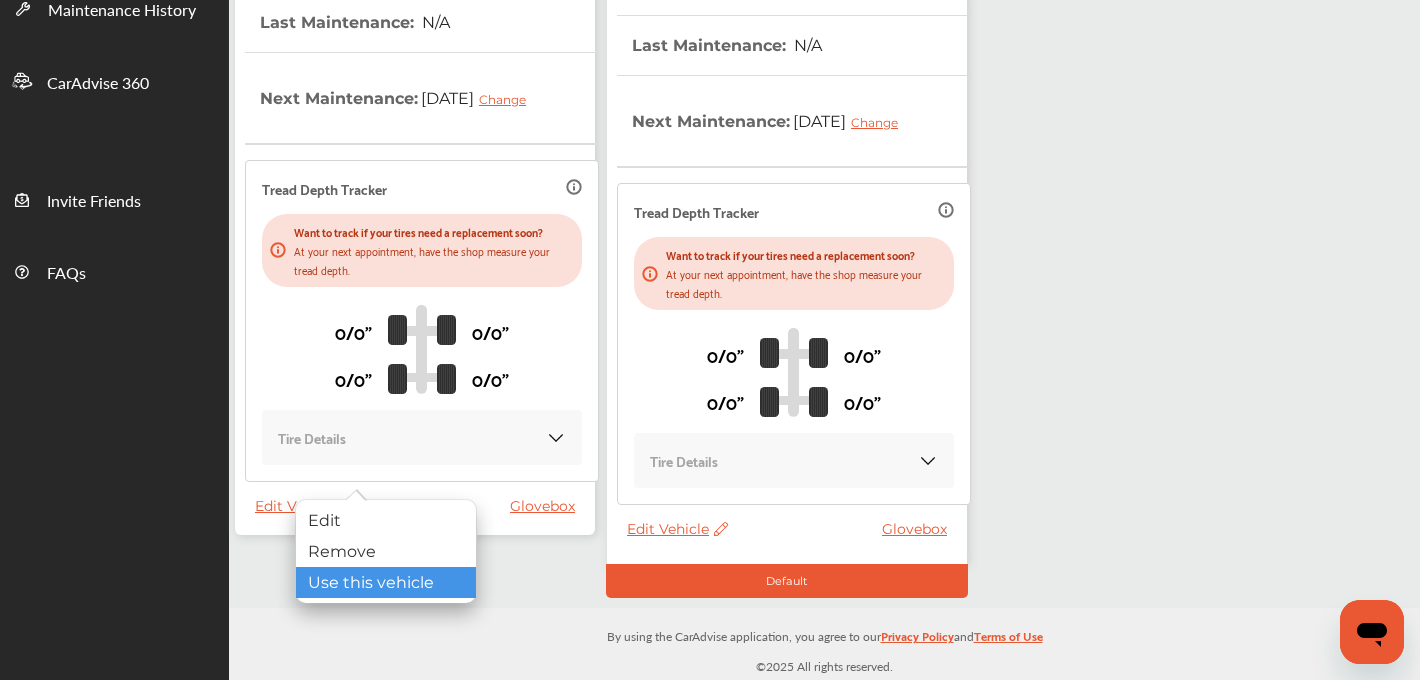 click on "Use this vehicle" at bounding box center (386, 582) 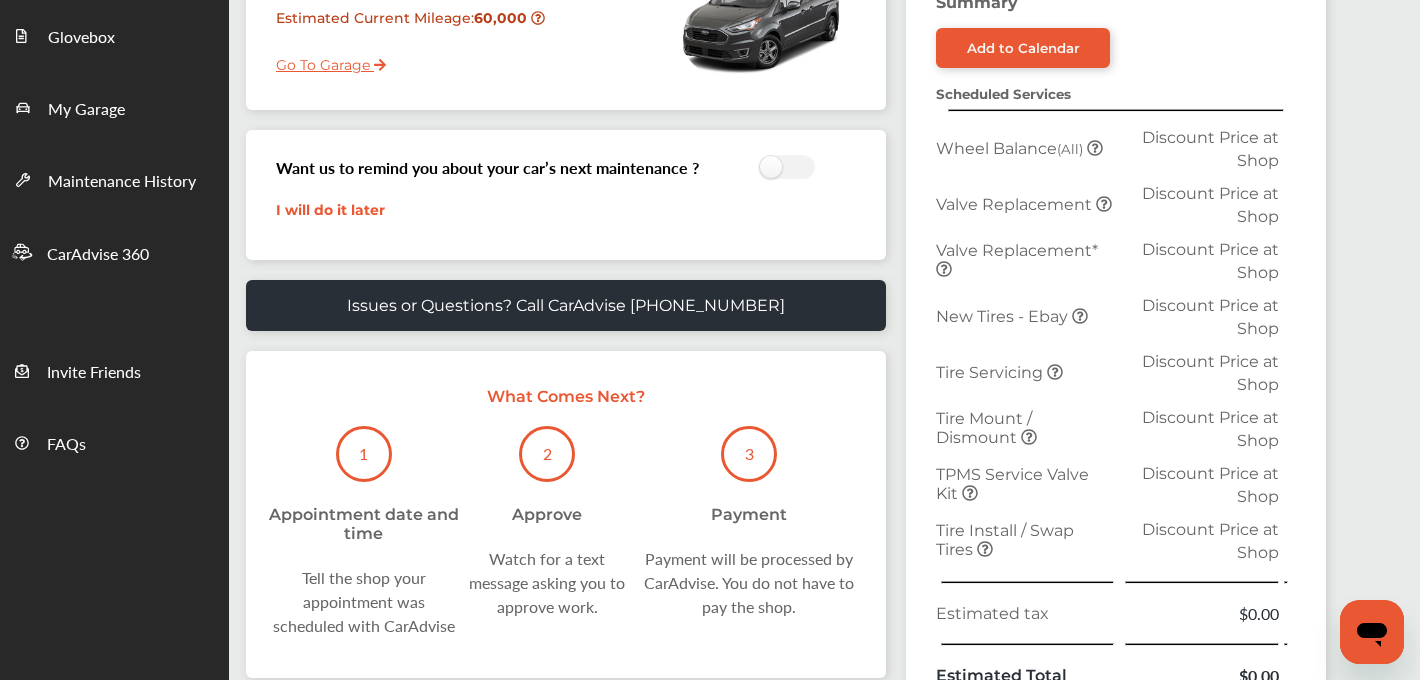 scroll, scrollTop: 0, scrollLeft: 0, axis: both 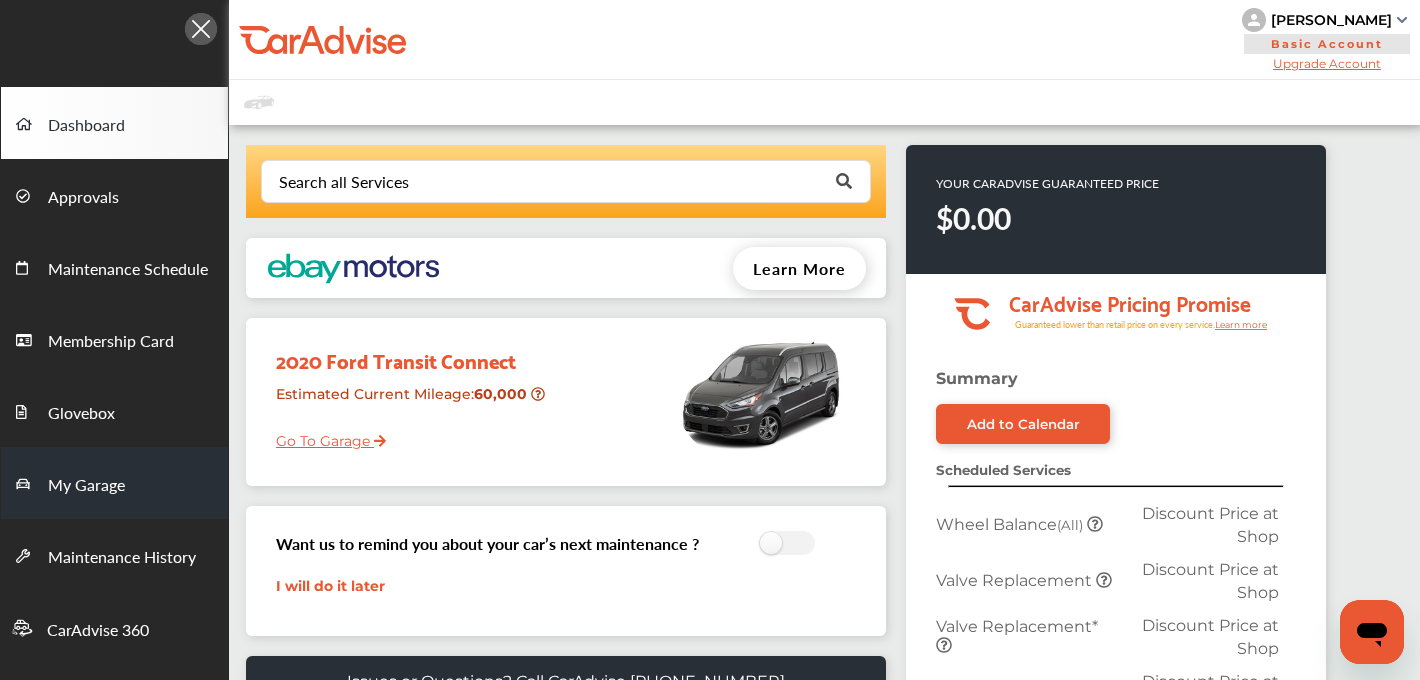 click on "My Garage" at bounding box center (86, 486) 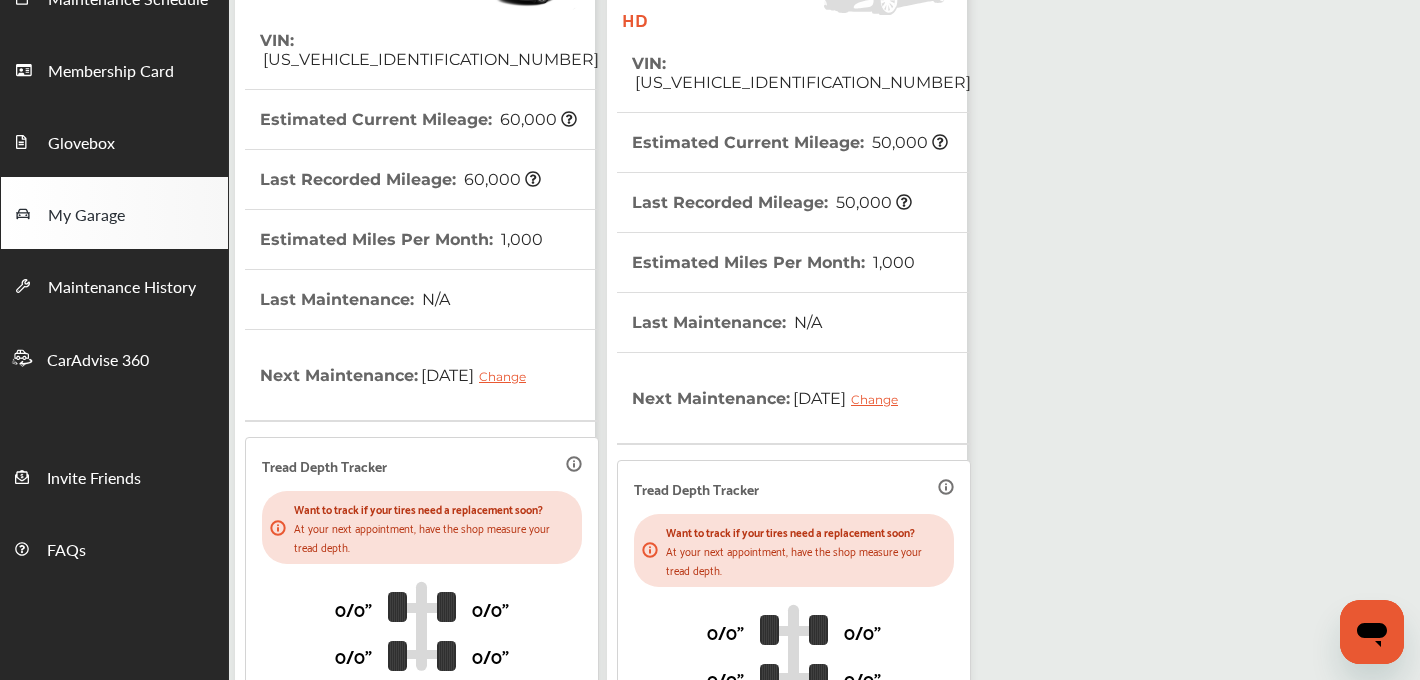 scroll, scrollTop: 549, scrollLeft: 0, axis: vertical 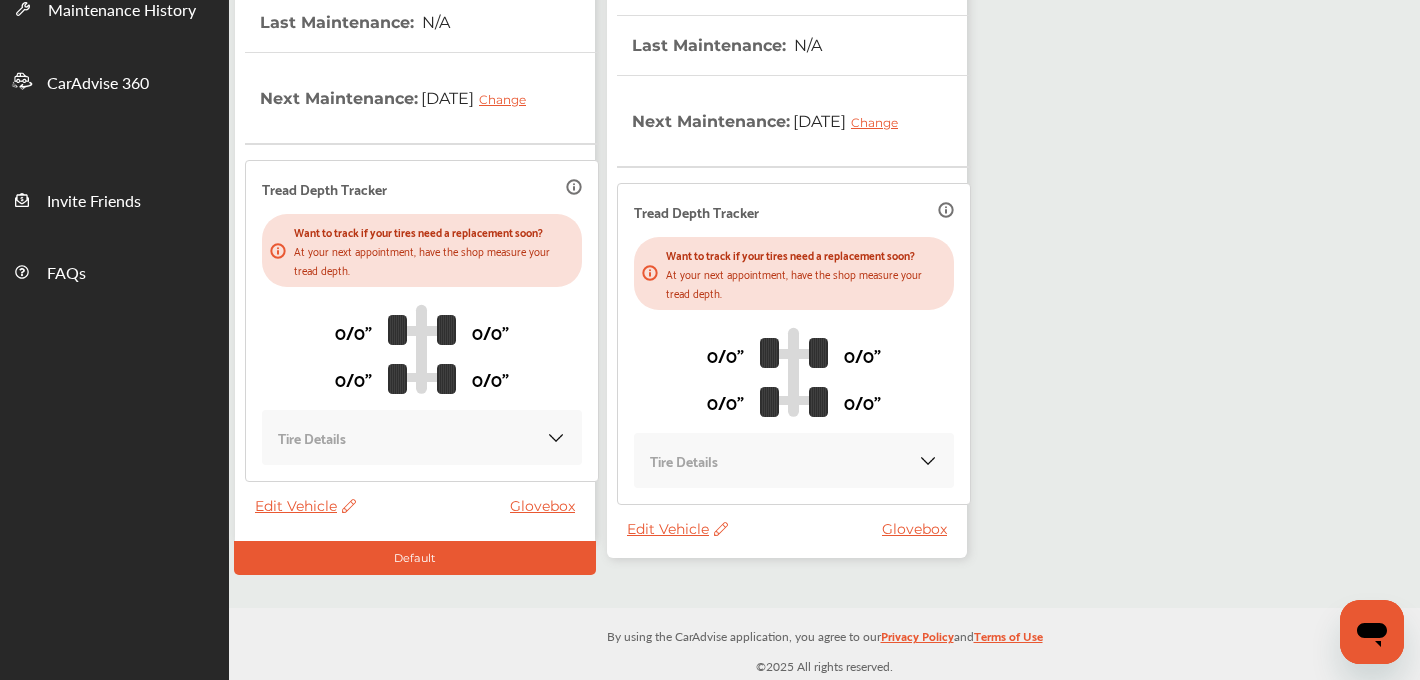 click on "Edit Vehicle" at bounding box center (677, 529) 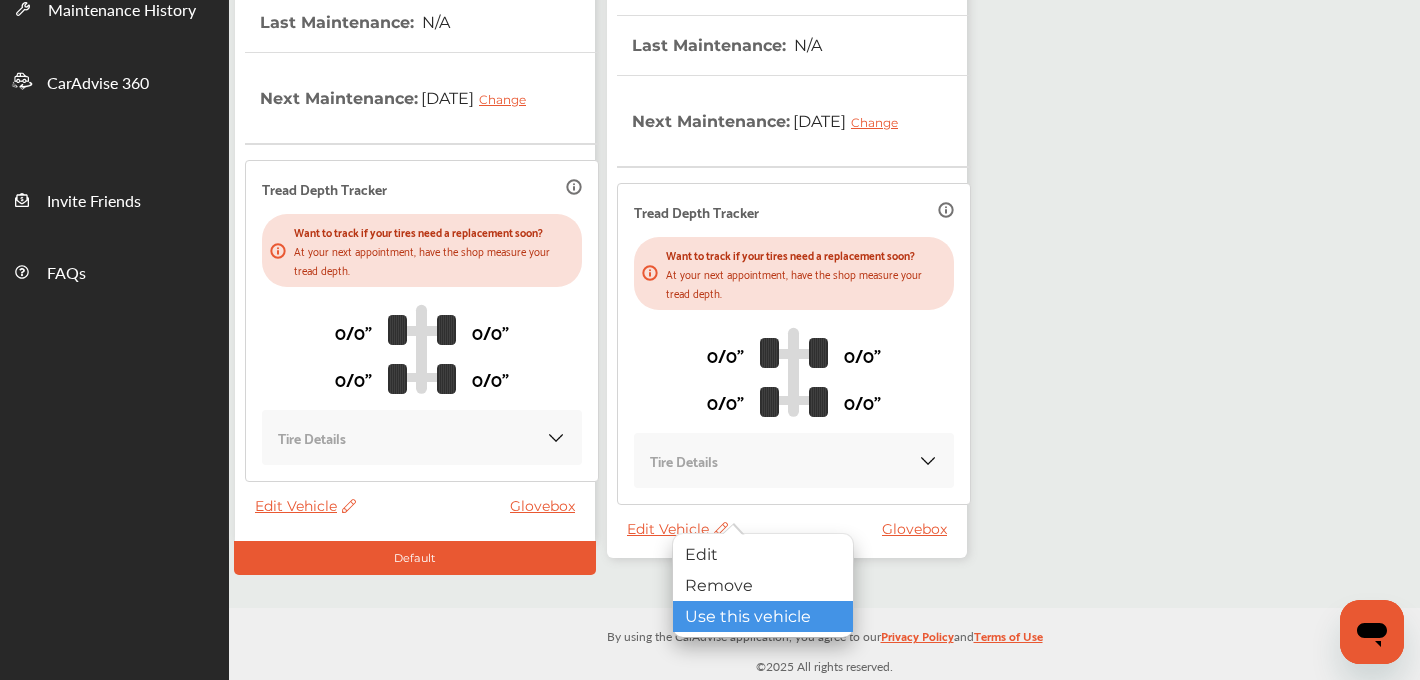 click on "Use this vehicle" at bounding box center [763, 616] 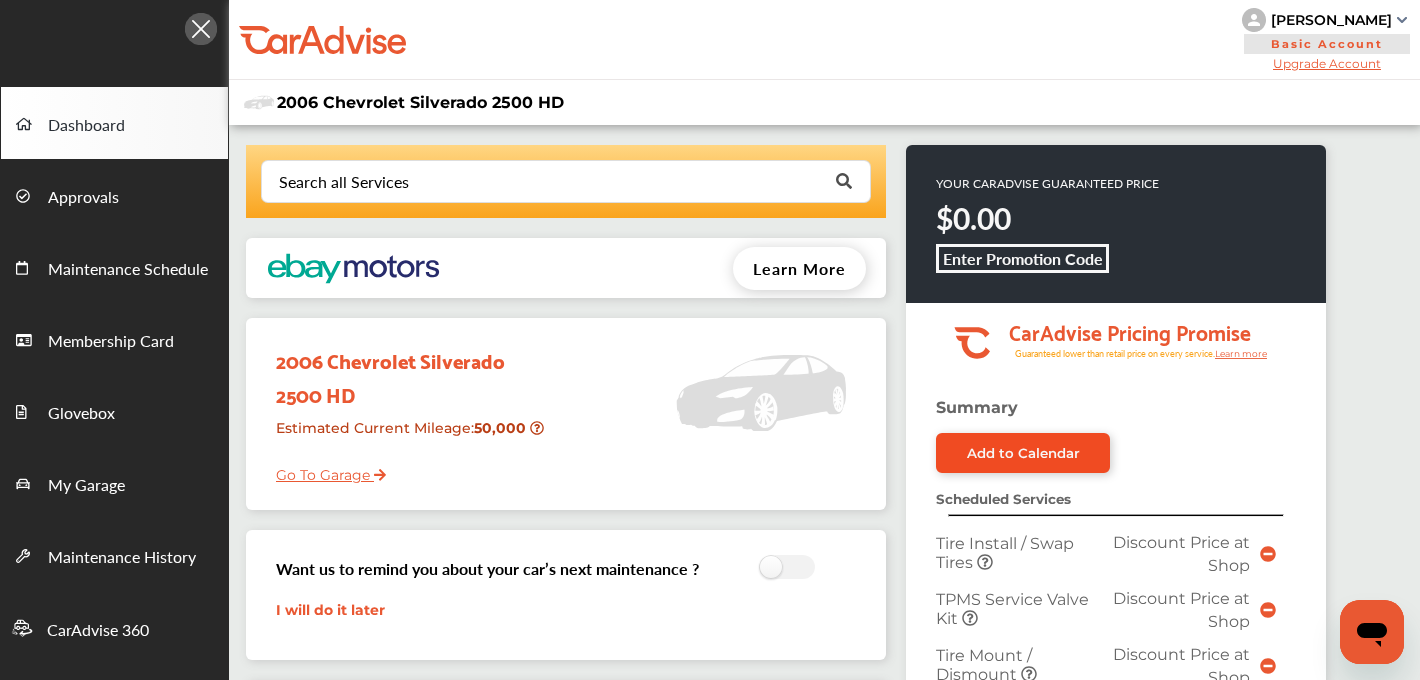 scroll, scrollTop: 928, scrollLeft: 0, axis: vertical 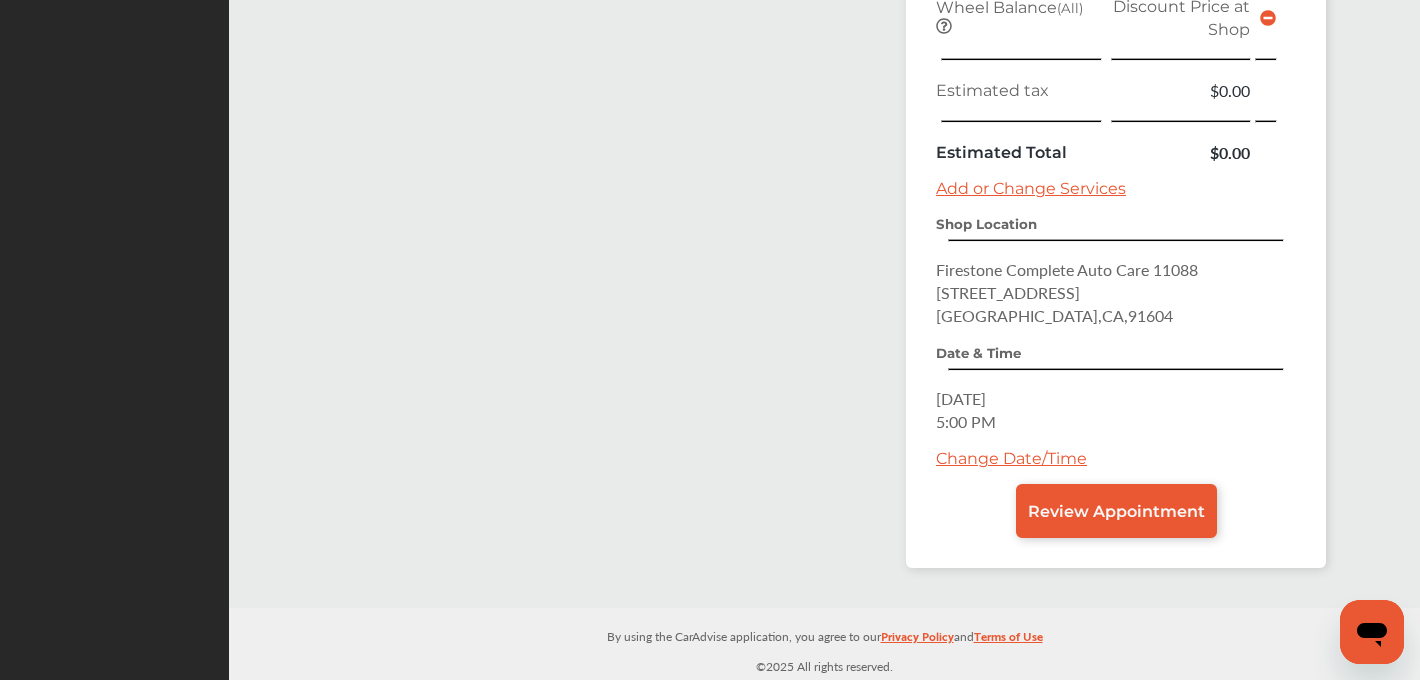 click on "Change Date/Time" at bounding box center [1011, 458] 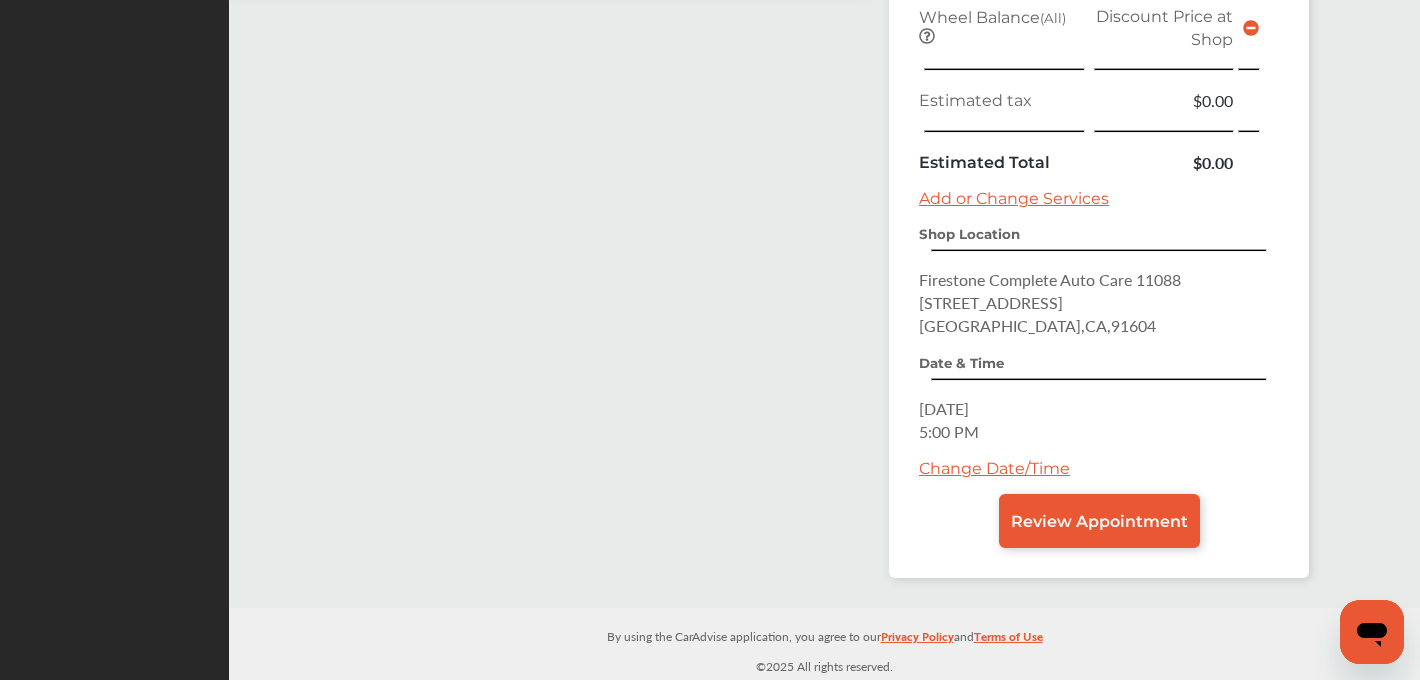 scroll, scrollTop: 0, scrollLeft: 0, axis: both 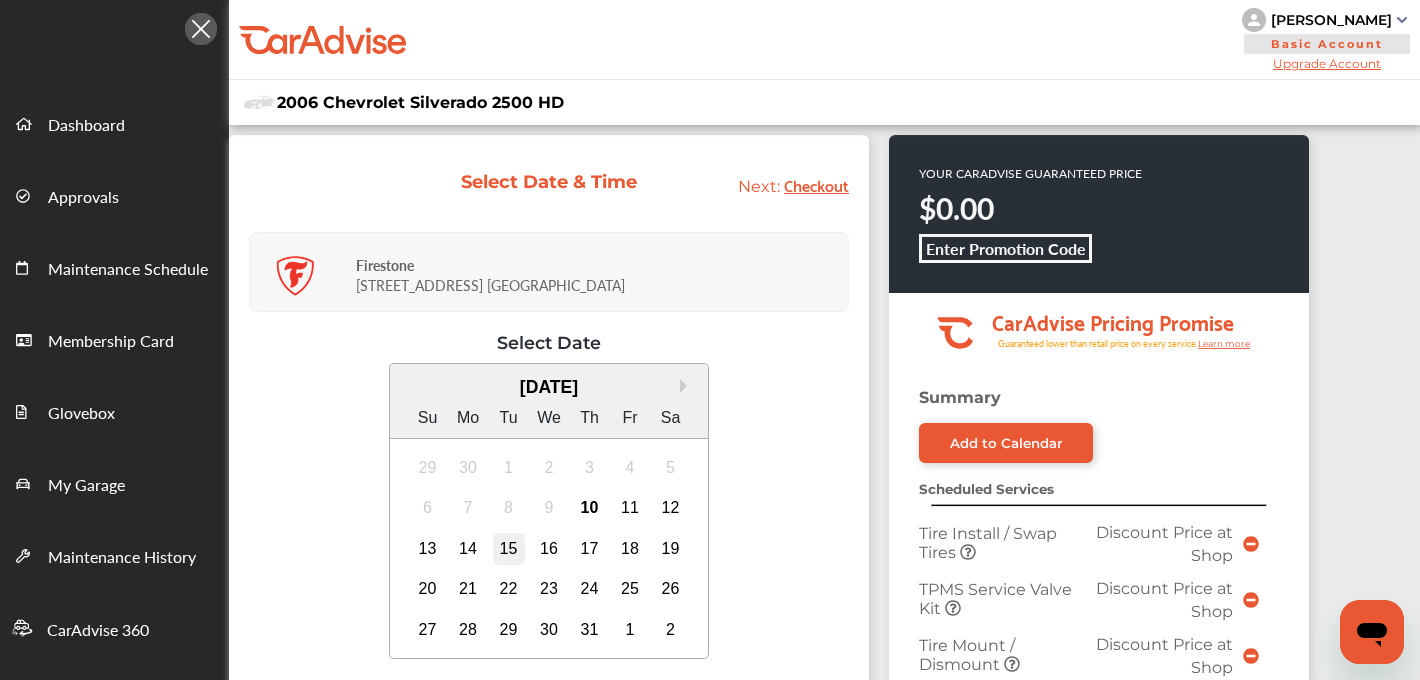 click on "15" at bounding box center [509, 549] 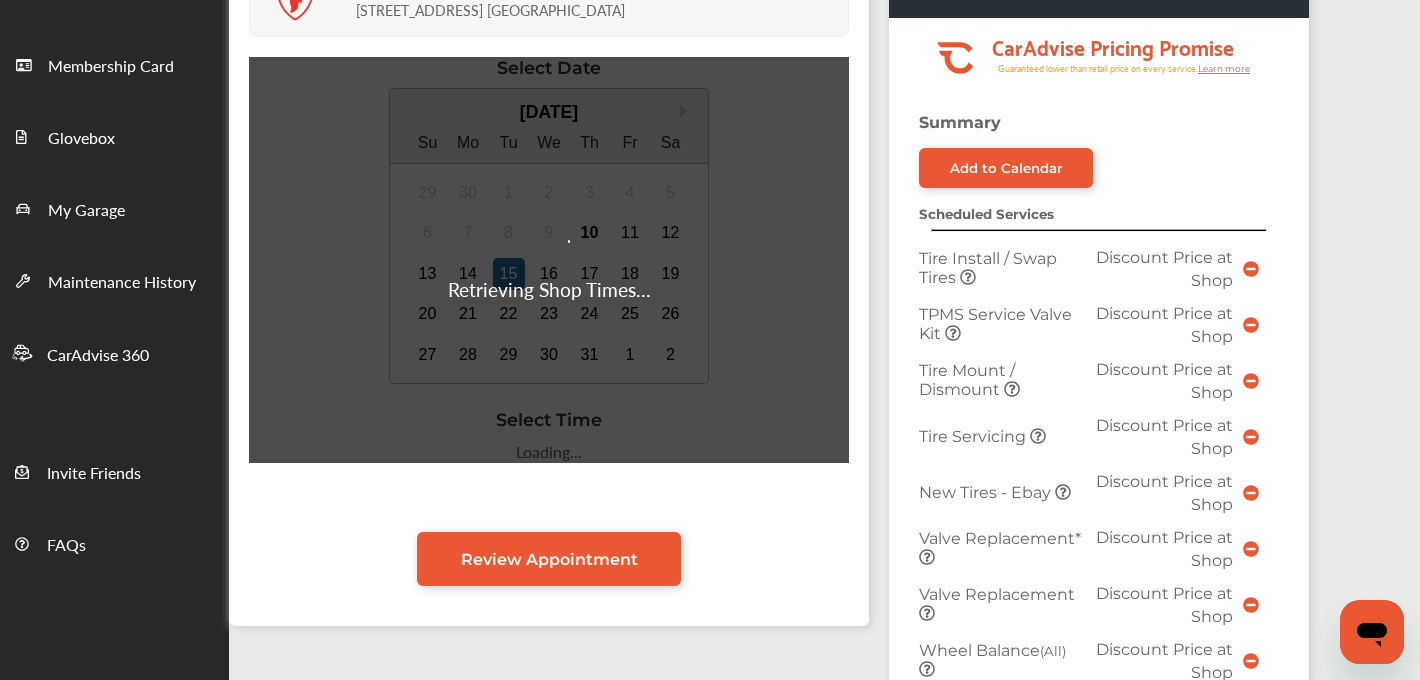 scroll, scrollTop: 283, scrollLeft: 0, axis: vertical 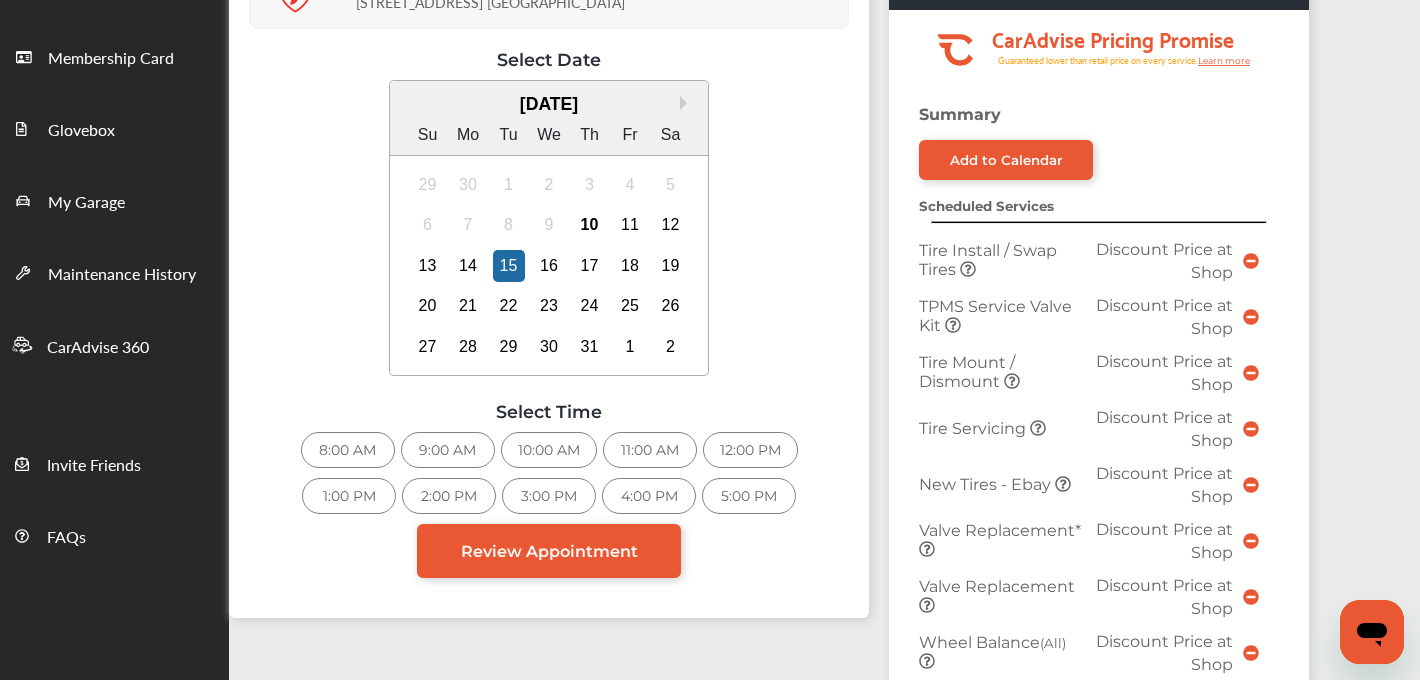 click on "5:00 PM" at bounding box center [749, 496] 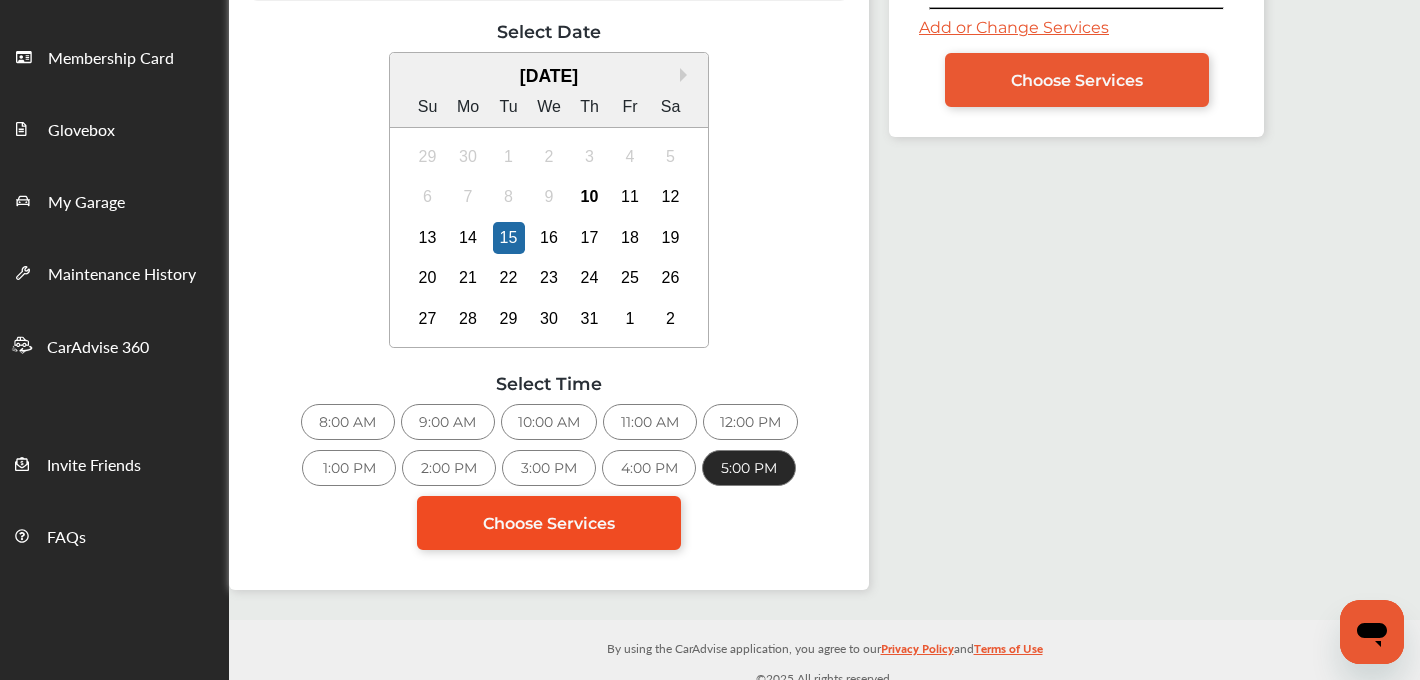 click on "Choose Services" at bounding box center (549, 523) 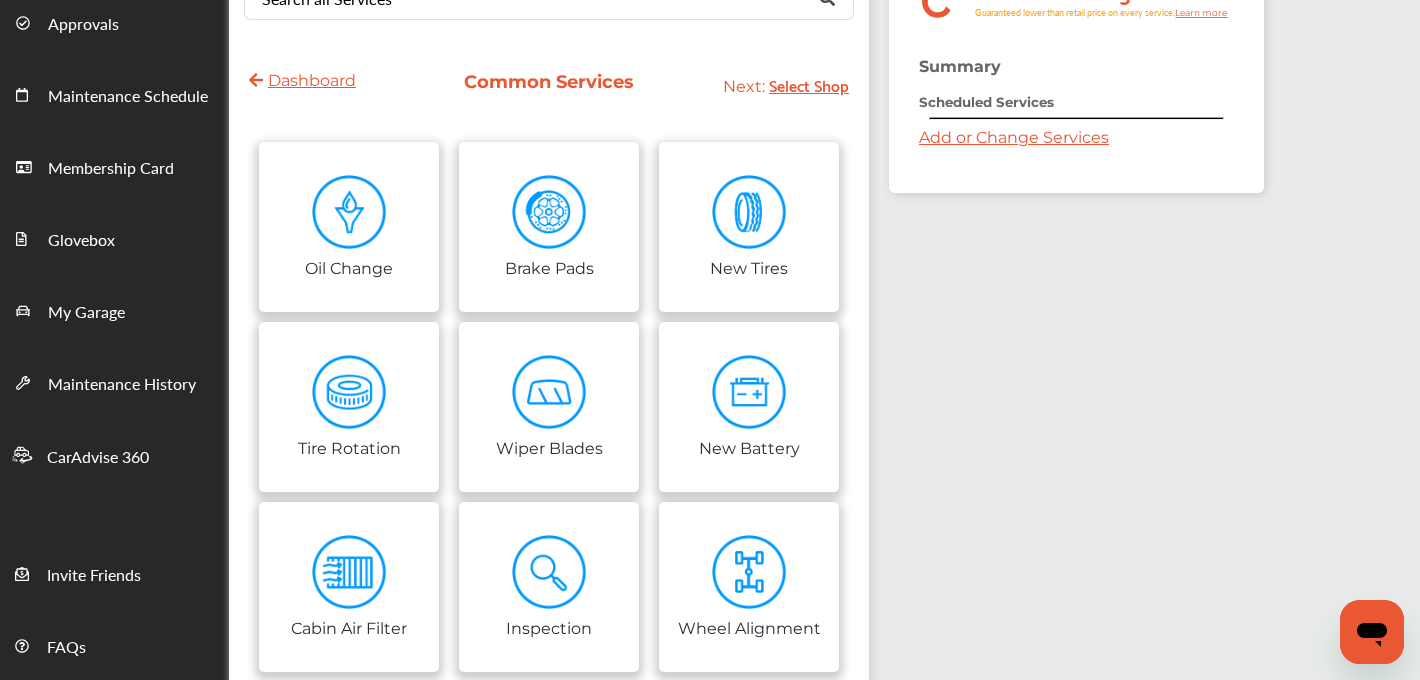 scroll, scrollTop: 0, scrollLeft: 0, axis: both 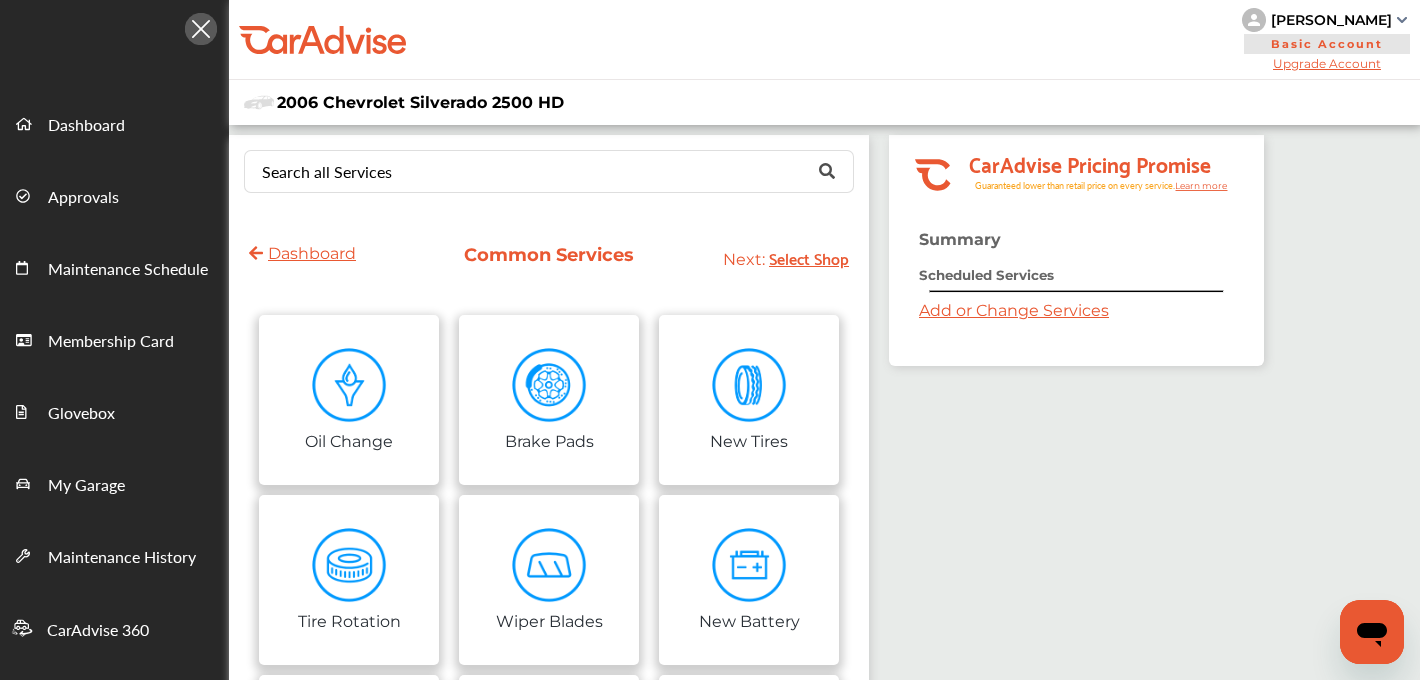 click on "Add or Change Services" at bounding box center (1014, 310) 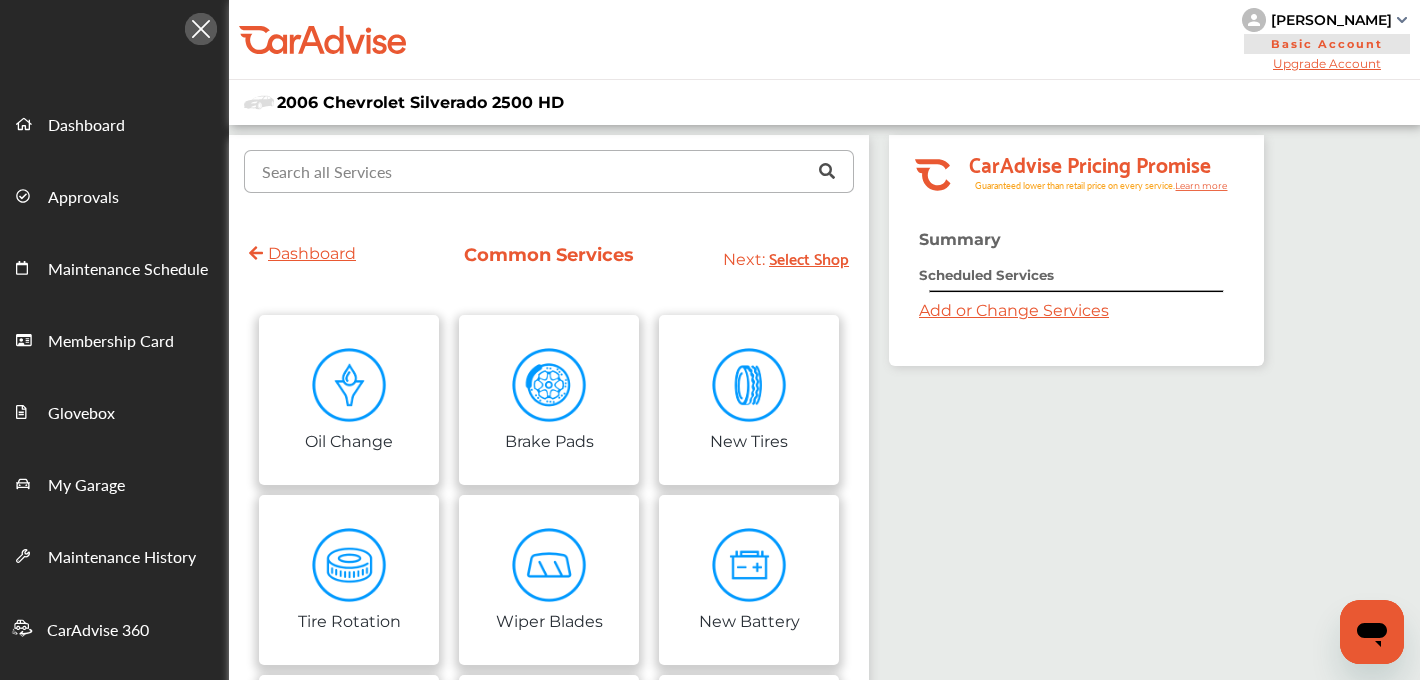 click at bounding box center [544, 170] 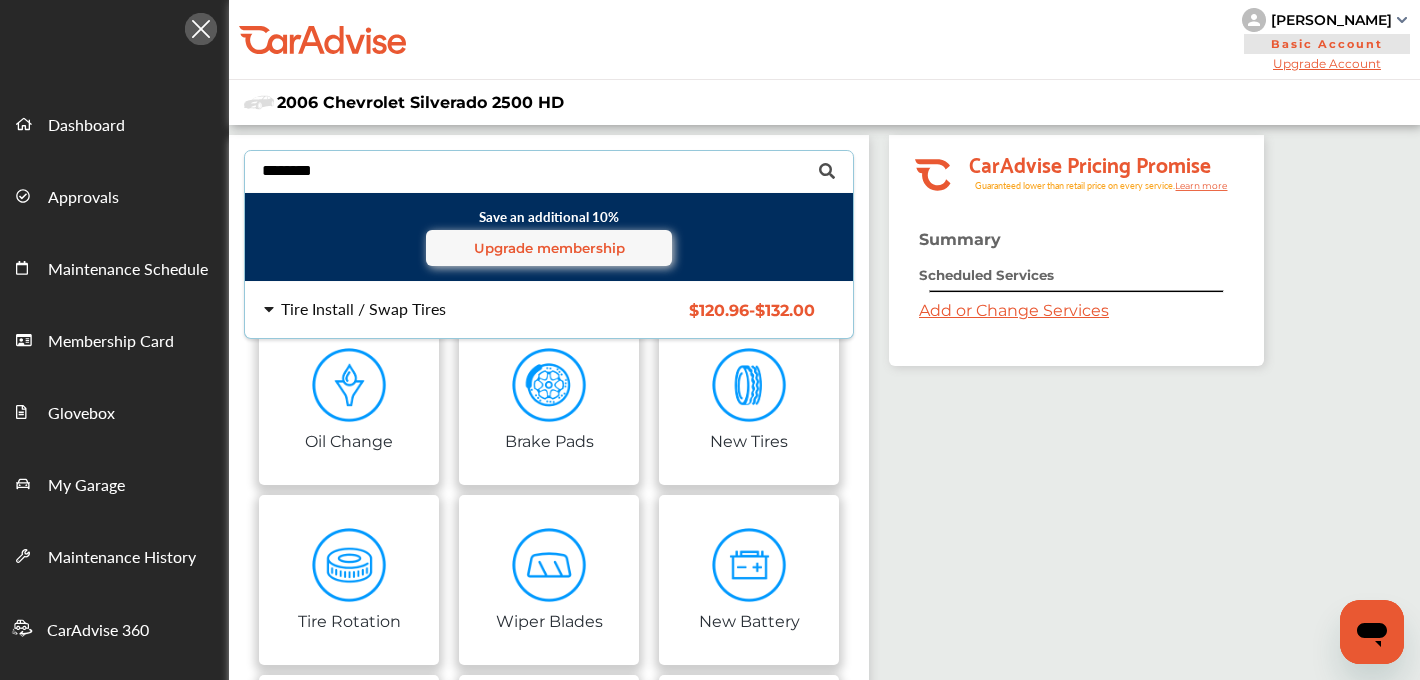 type on "********" 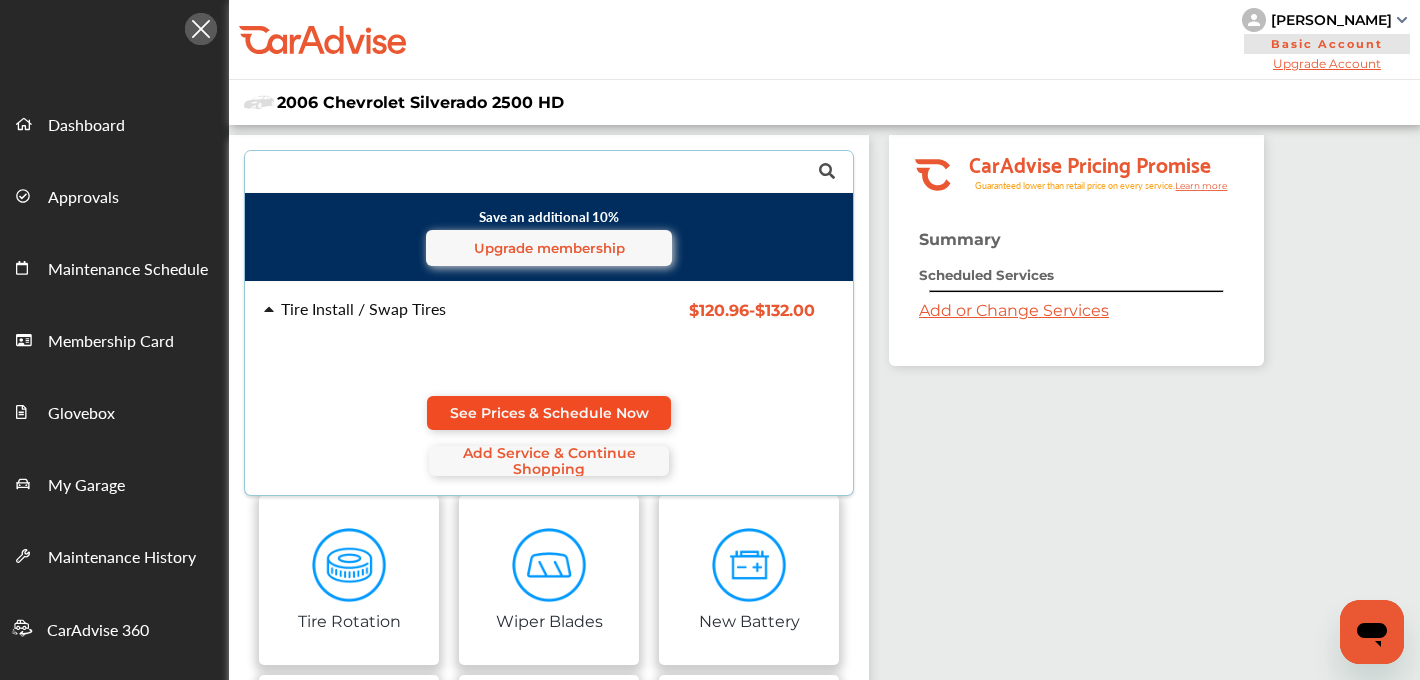 click on "See Prices & Schedule Now" at bounding box center (549, 413) 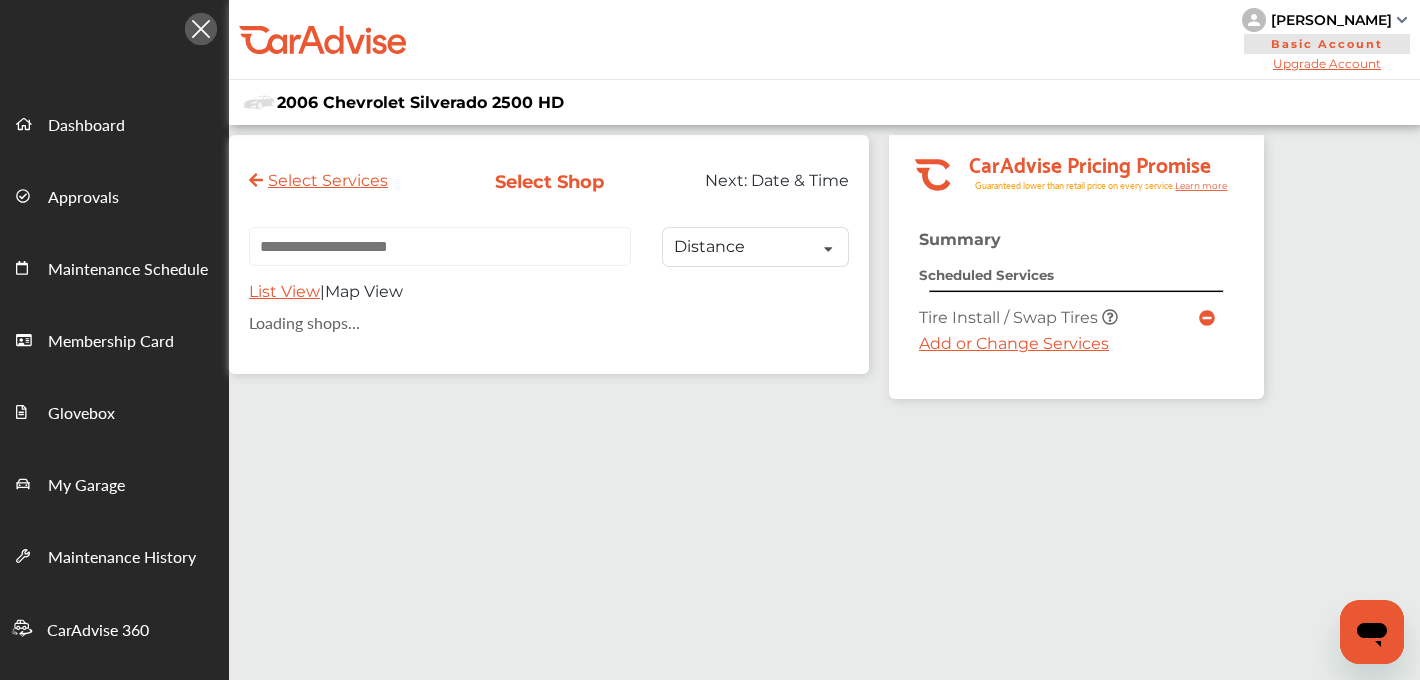 click at bounding box center (440, 246) 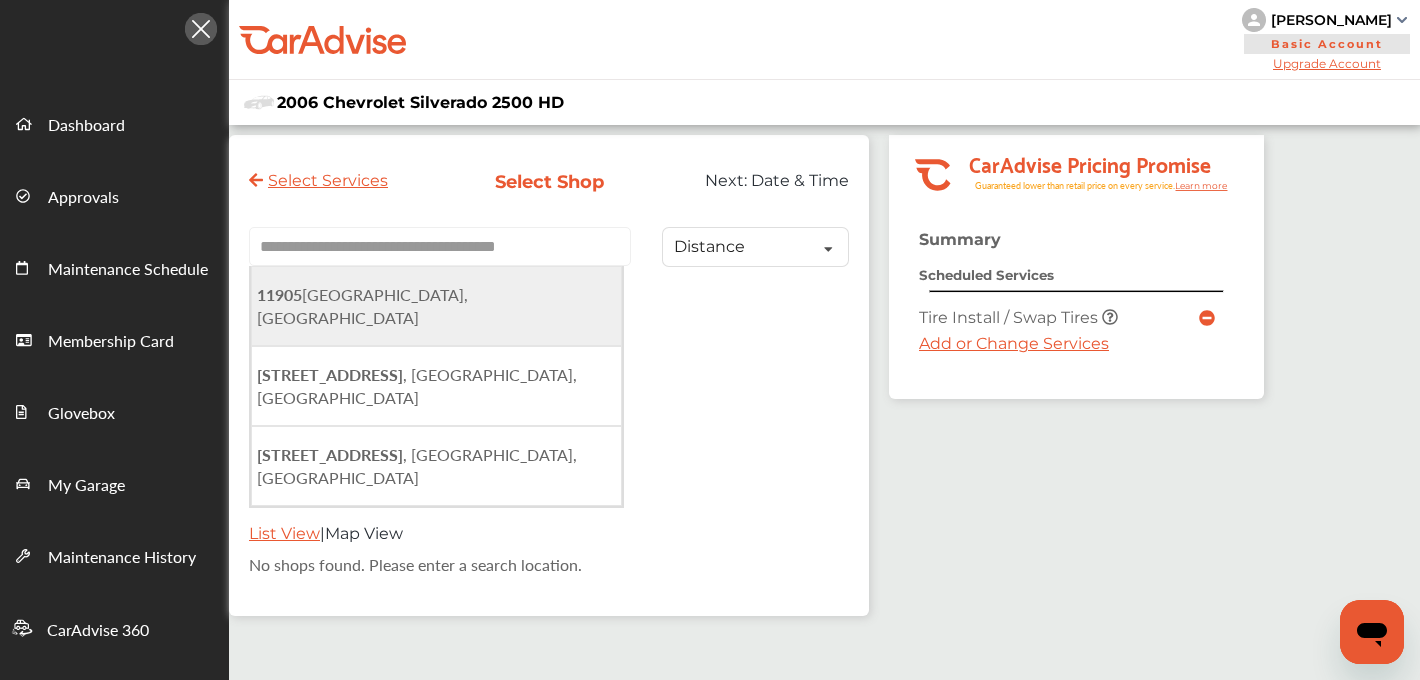 click on "11905  Ventura Blvd, Studio City, CA 91604, USA" at bounding box center [362, 306] 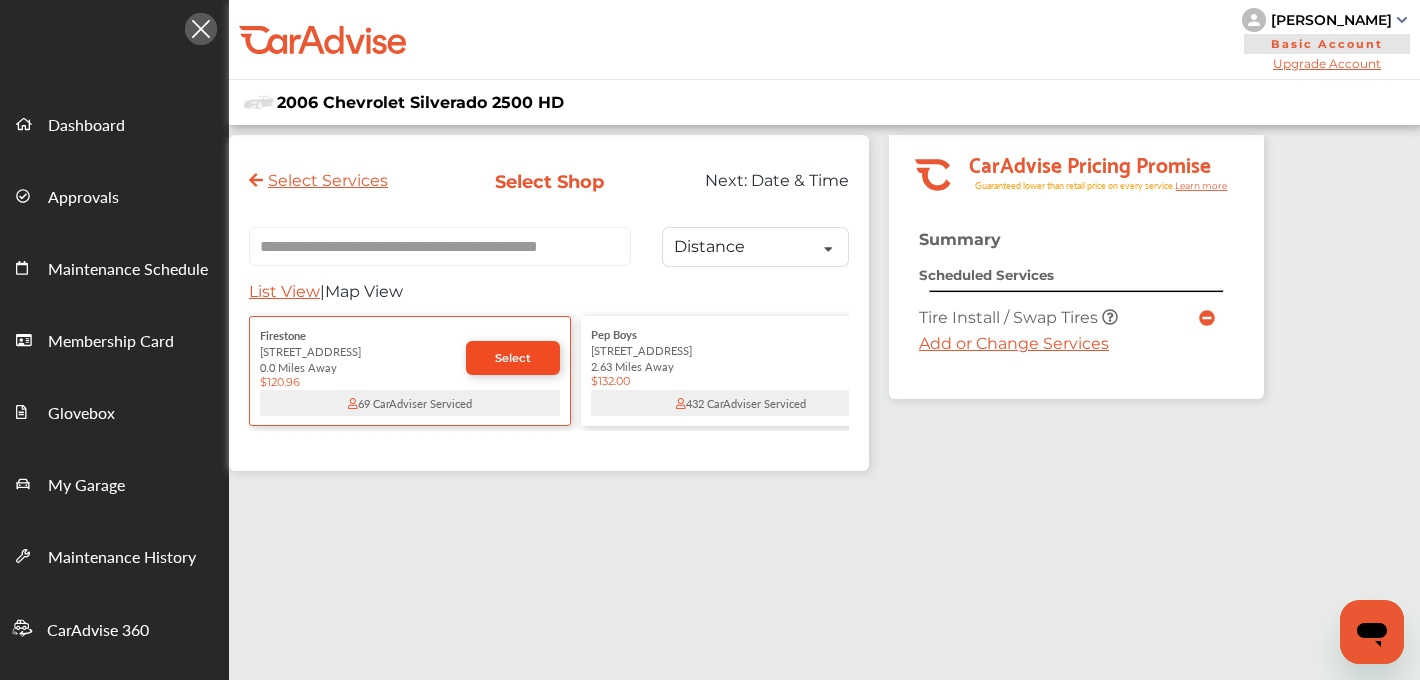 click on "Select" at bounding box center [513, 358] 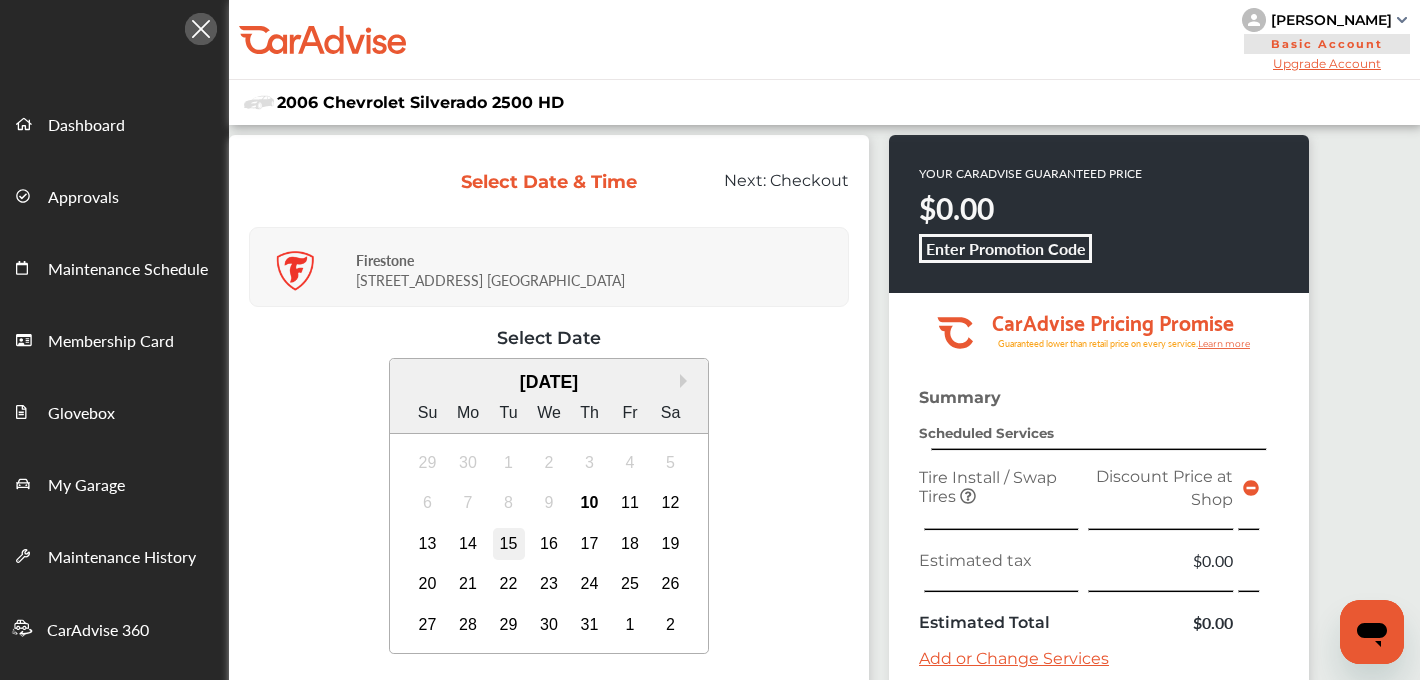 click on "15" at bounding box center [509, 544] 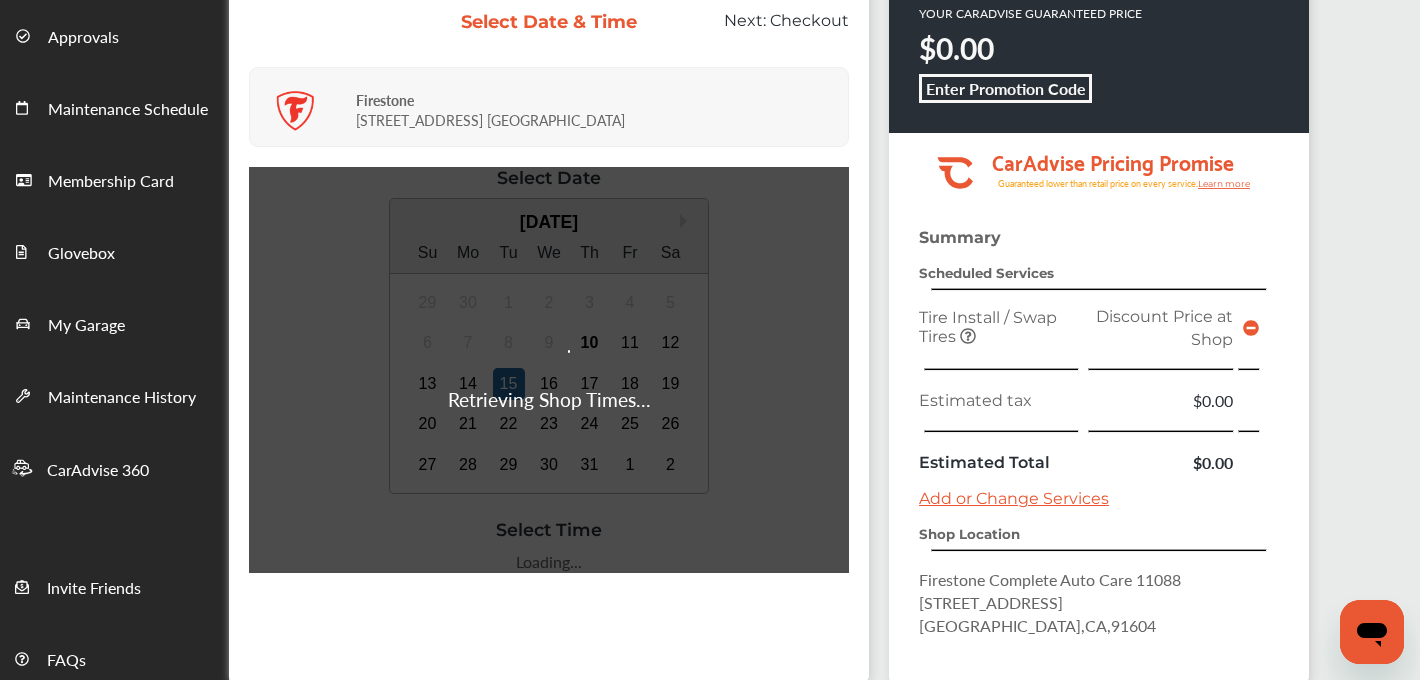 scroll, scrollTop: 181, scrollLeft: 0, axis: vertical 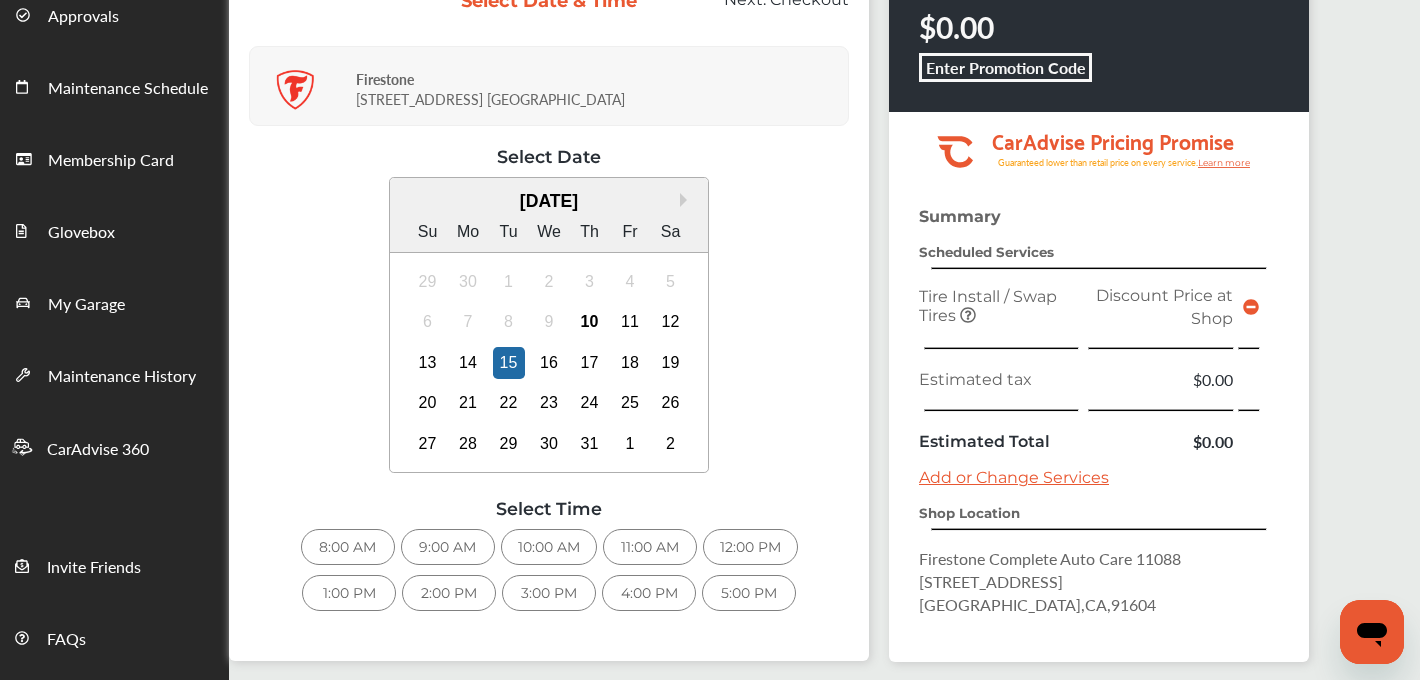 click on "5:00 PM" at bounding box center [749, 593] 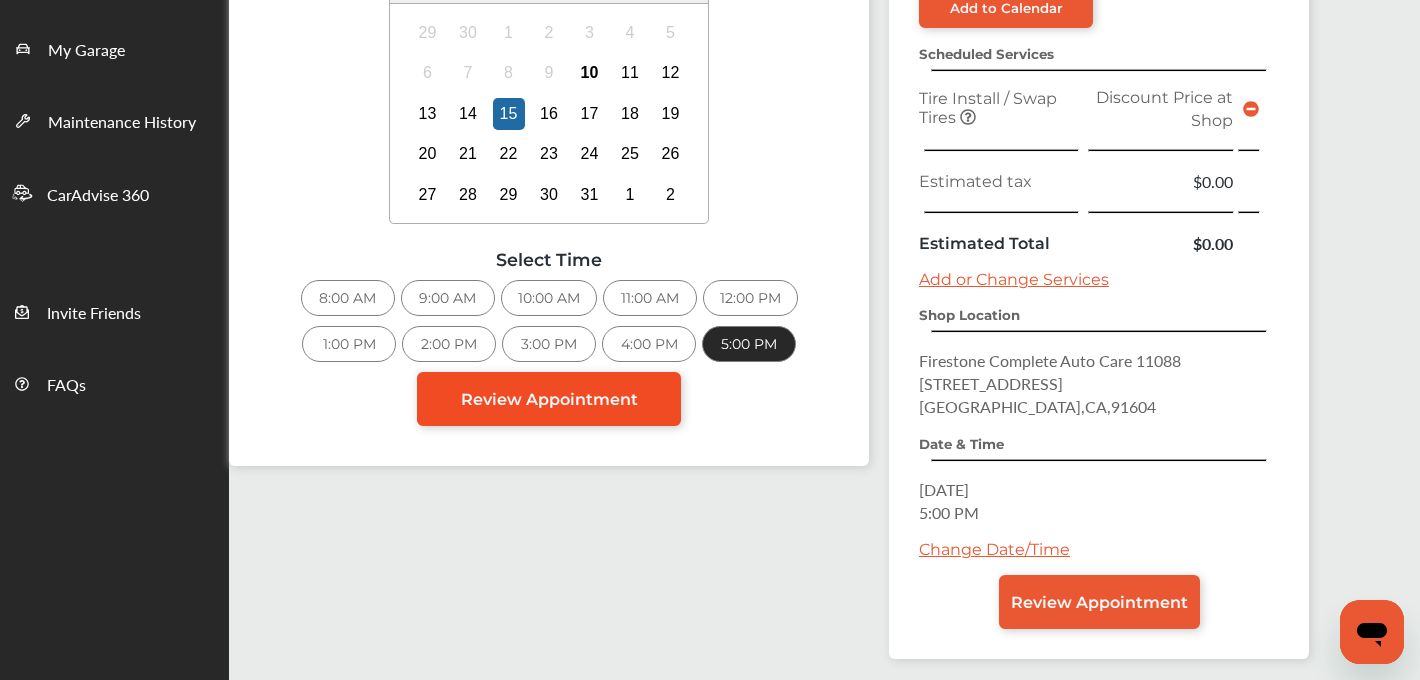 scroll, scrollTop: 437, scrollLeft: 0, axis: vertical 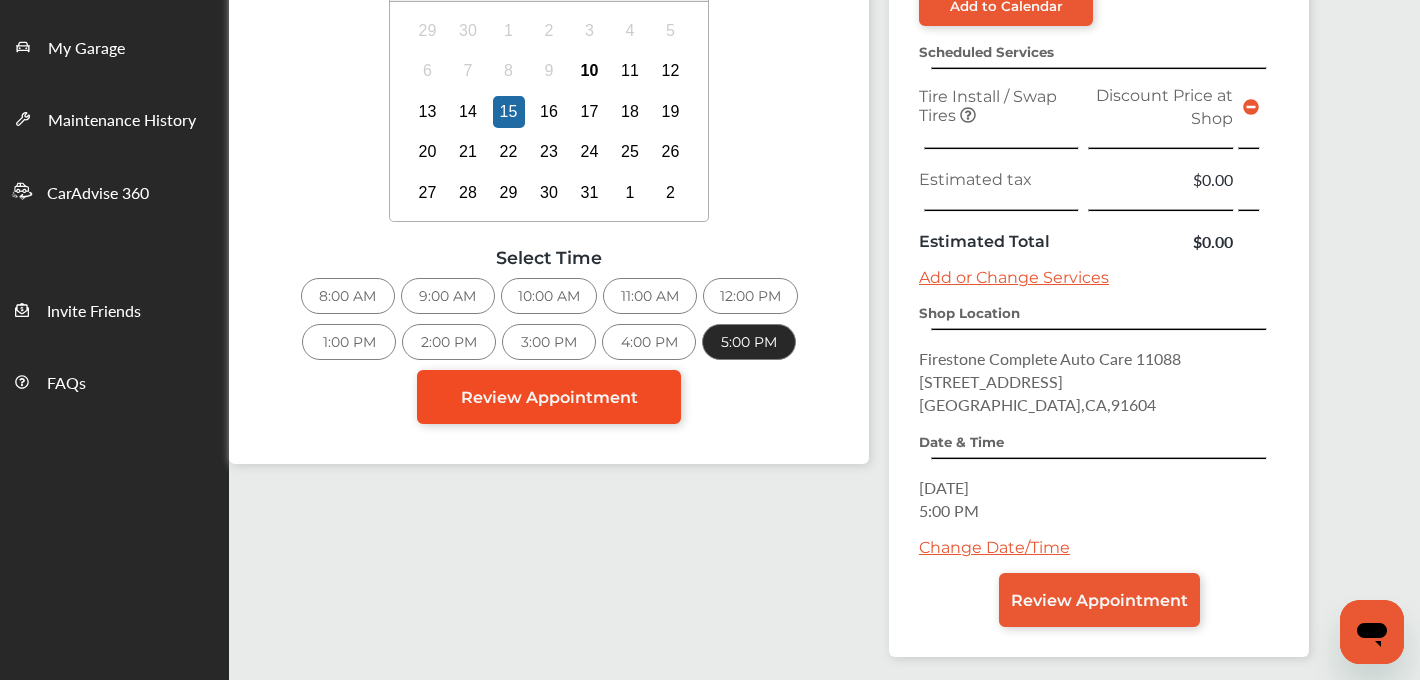 click on "Review Appointment" at bounding box center [549, 397] 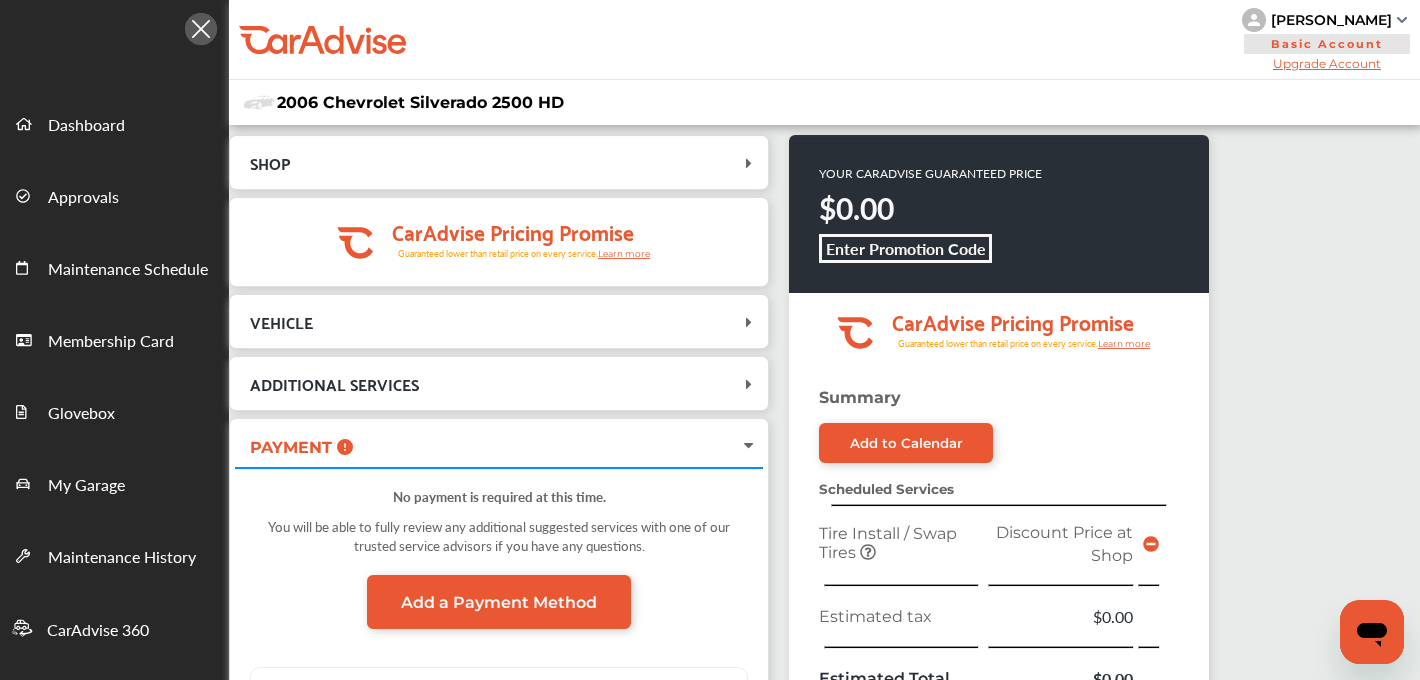 scroll, scrollTop: 516, scrollLeft: 0, axis: vertical 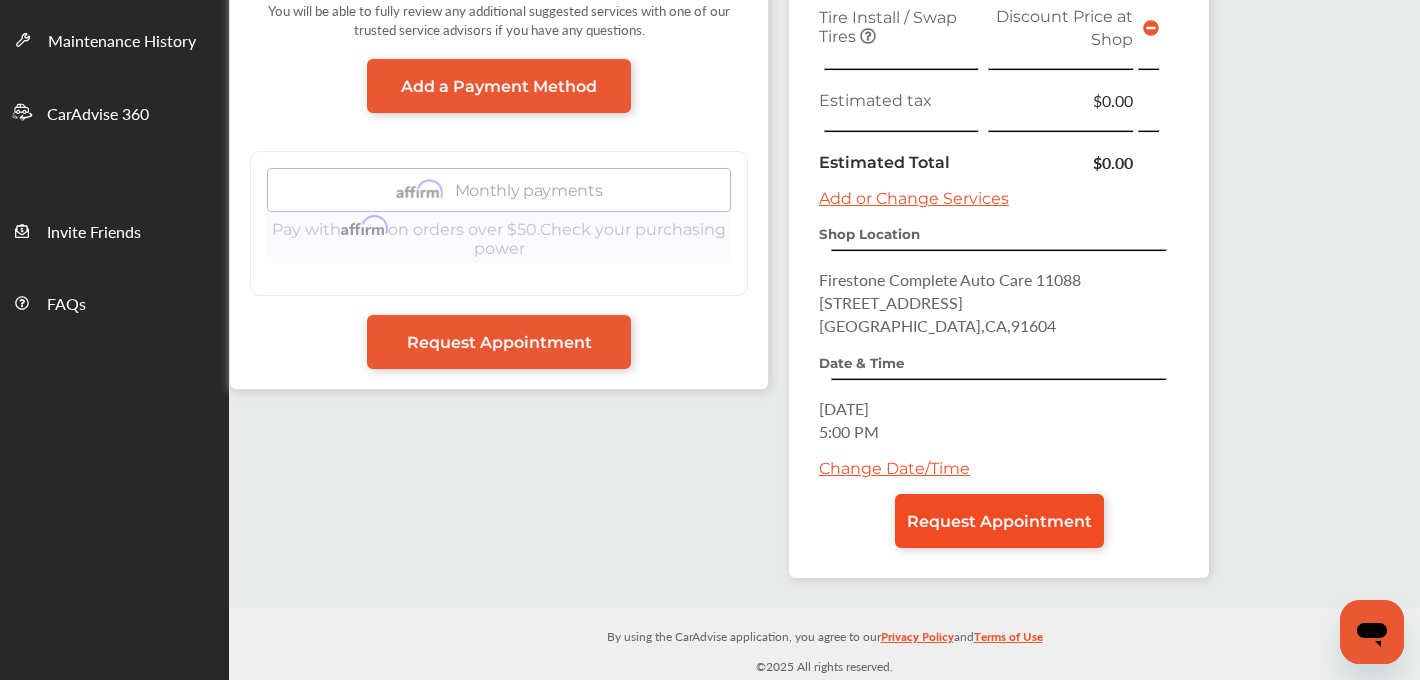 click on "Request Appointment" at bounding box center [999, 521] 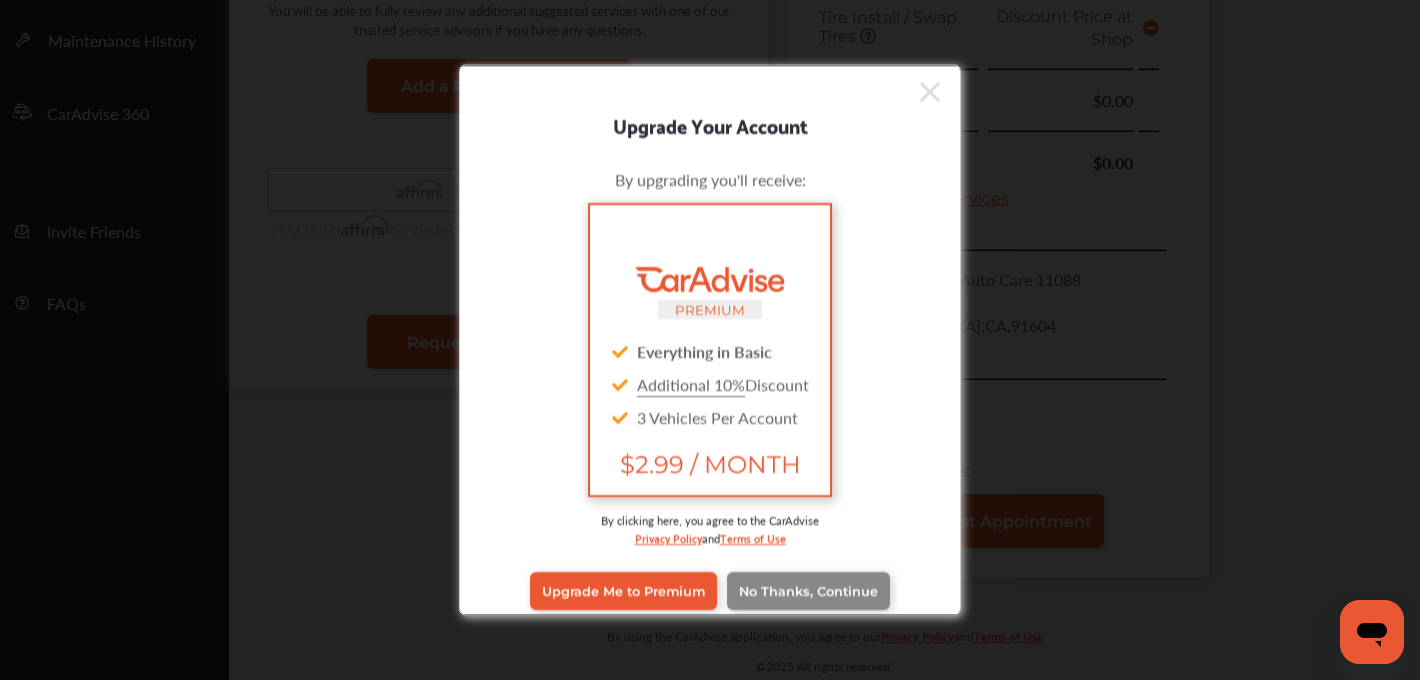 click on "No Thanks, Continue" at bounding box center (808, 590) 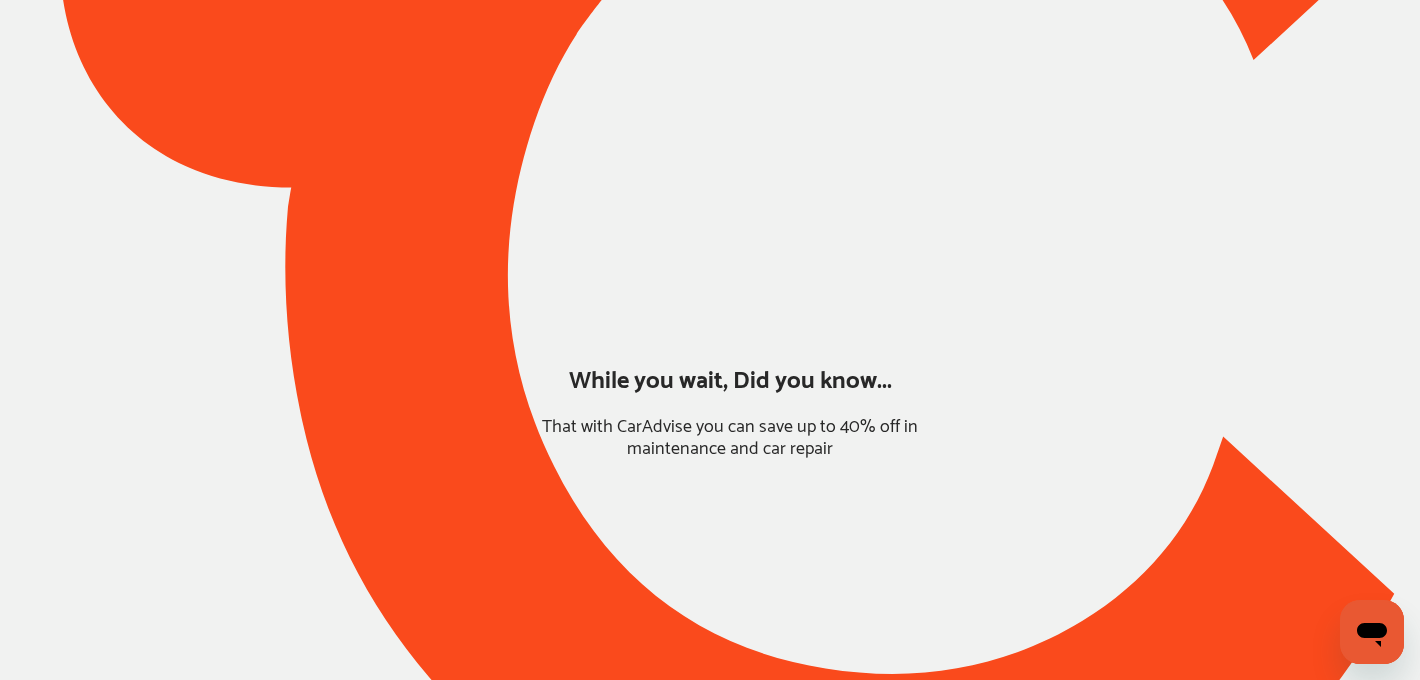 scroll, scrollTop: 0, scrollLeft: 0, axis: both 